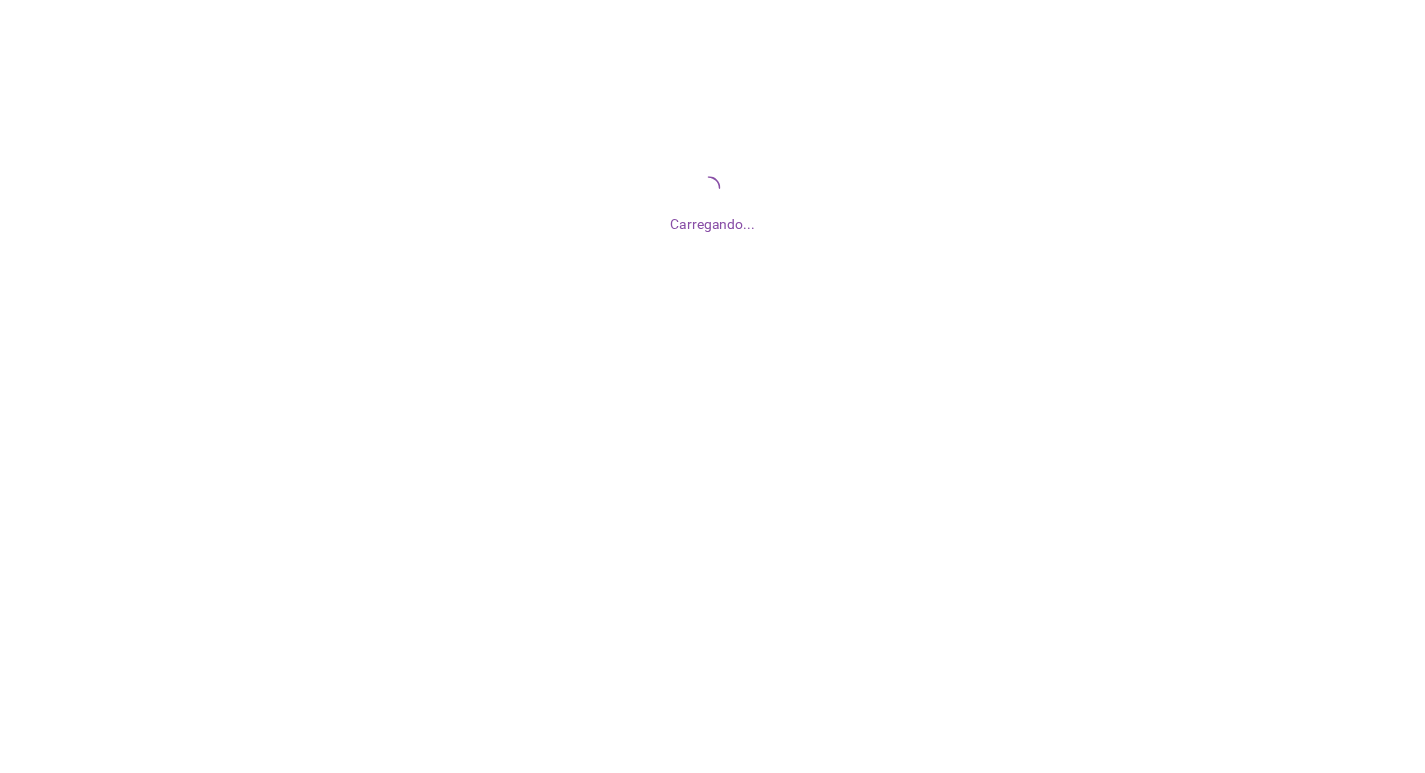 scroll, scrollTop: 0, scrollLeft: 0, axis: both 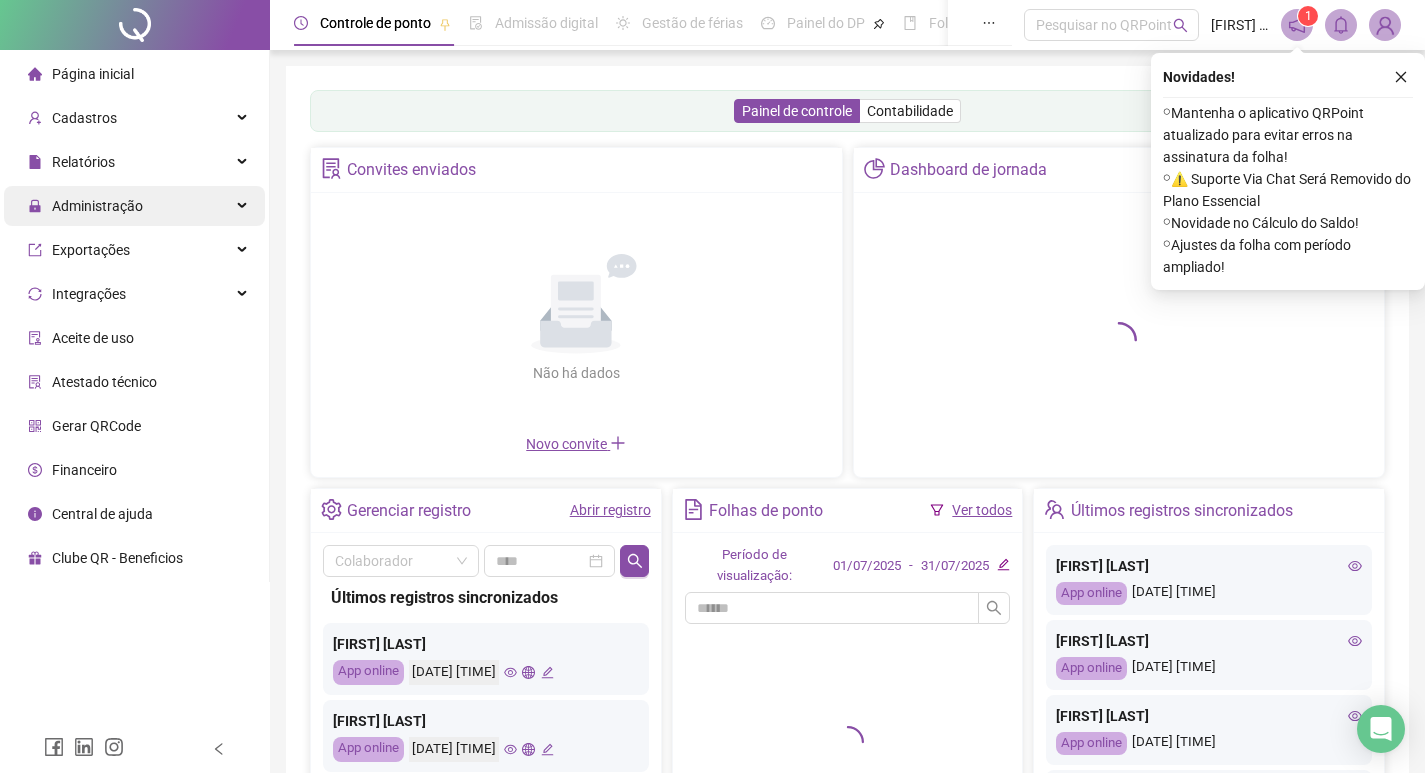 click on "Administração" at bounding box center (85, 206) 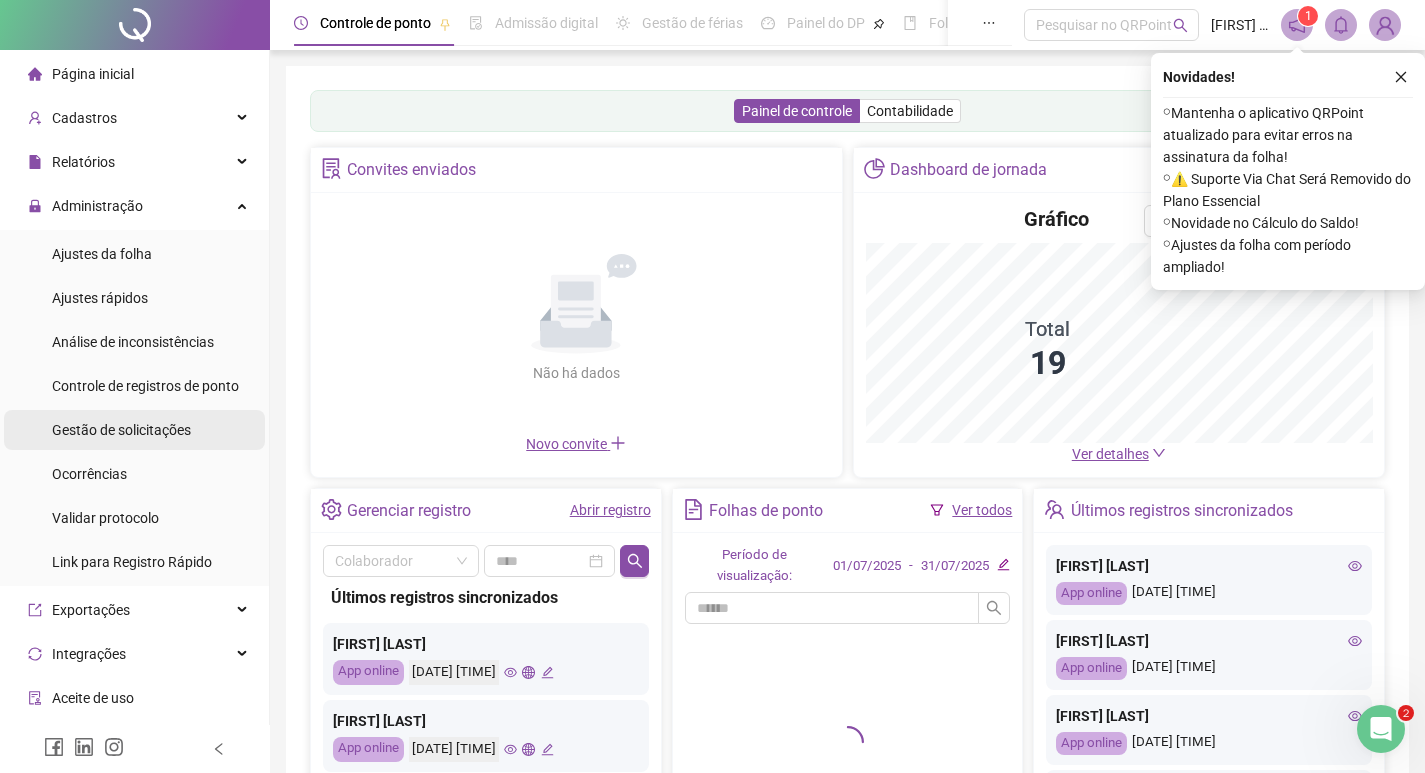 scroll, scrollTop: 0, scrollLeft: 0, axis: both 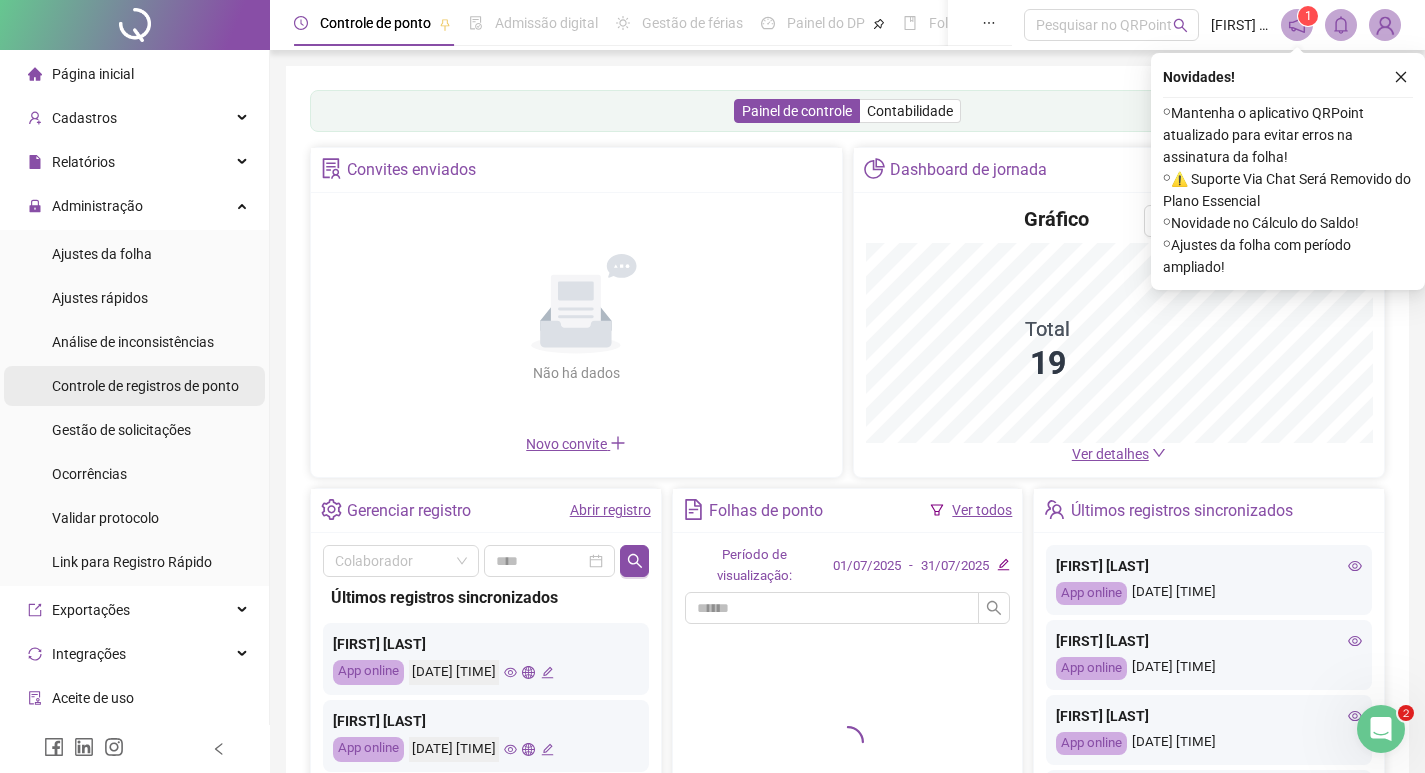 click on "Controle de registros de ponto" at bounding box center [145, 386] 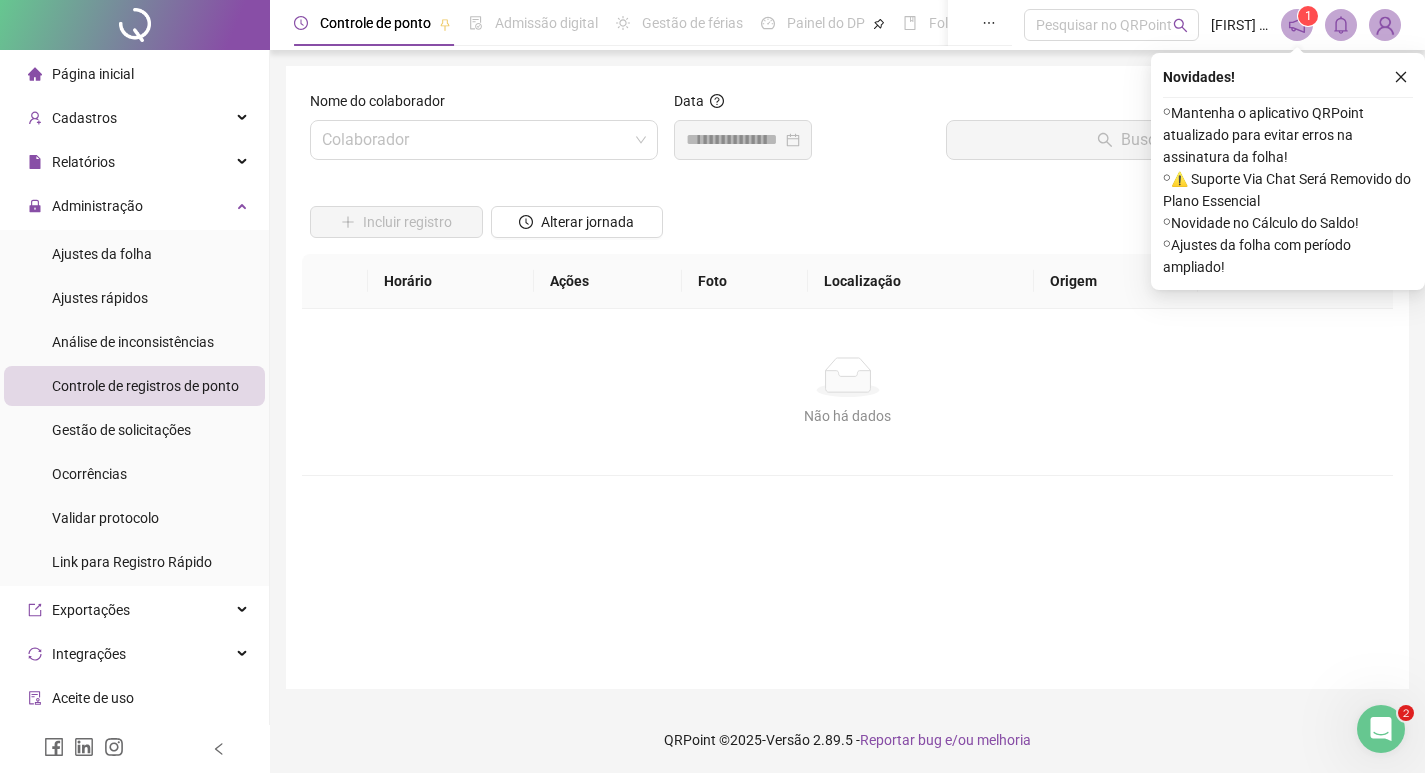 click on "Nome do colaborador" at bounding box center (484, 105) 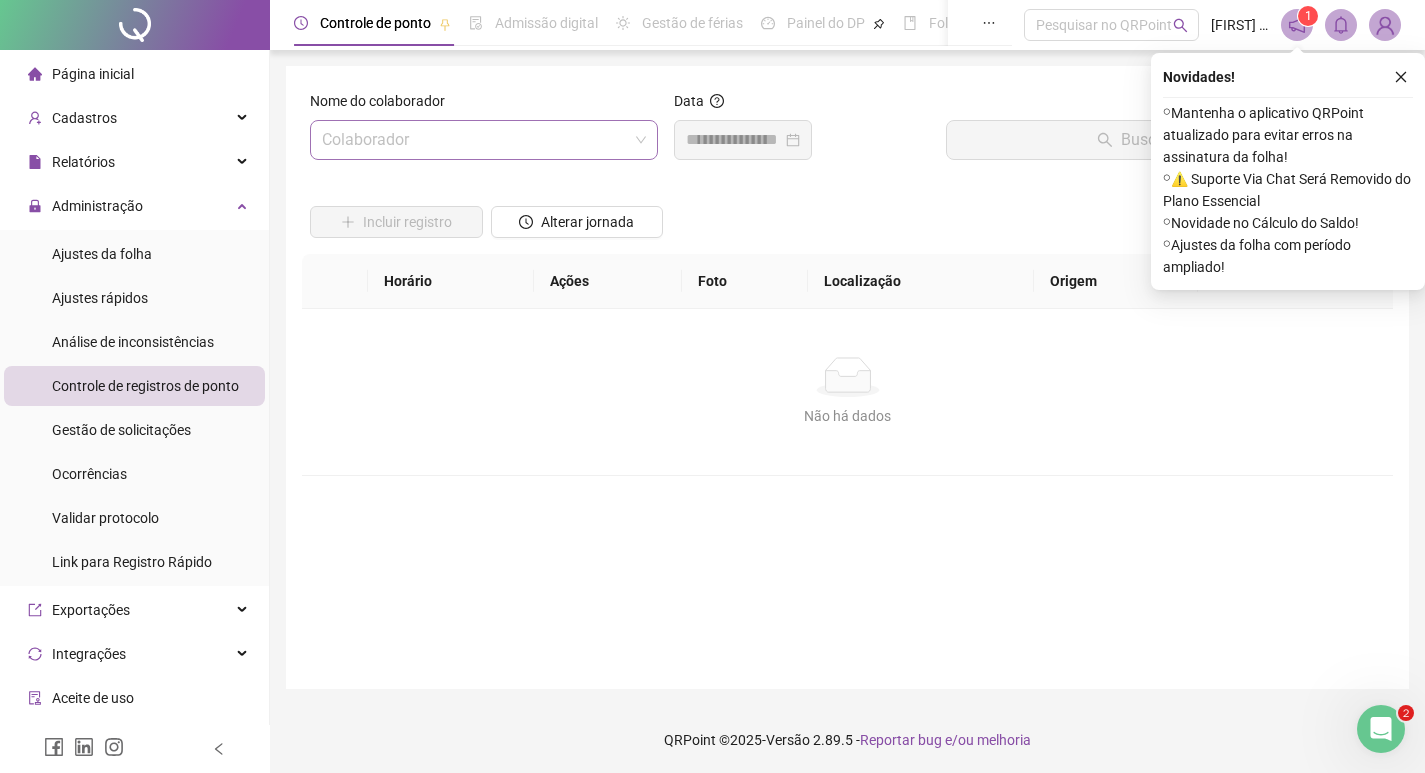 click at bounding box center [475, 140] 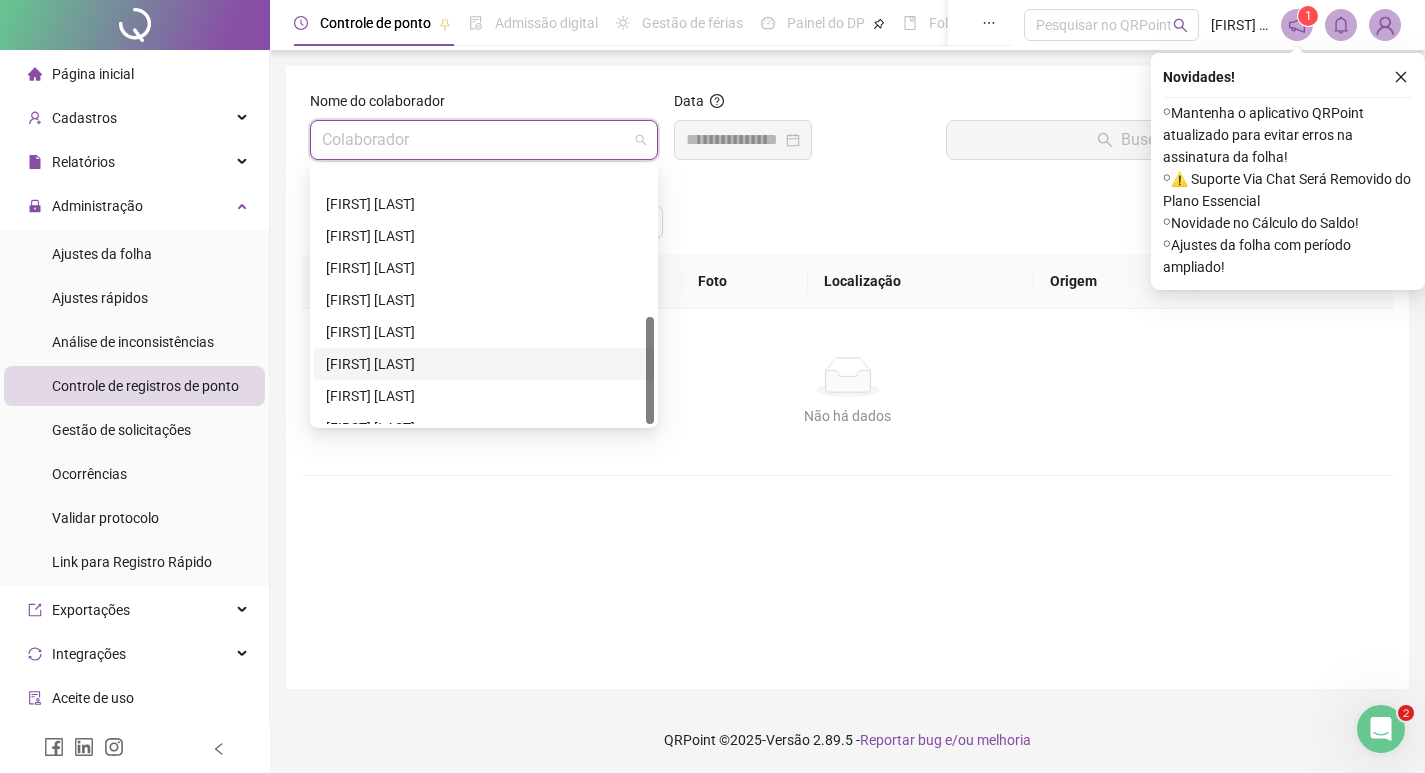 scroll, scrollTop: 352, scrollLeft: 0, axis: vertical 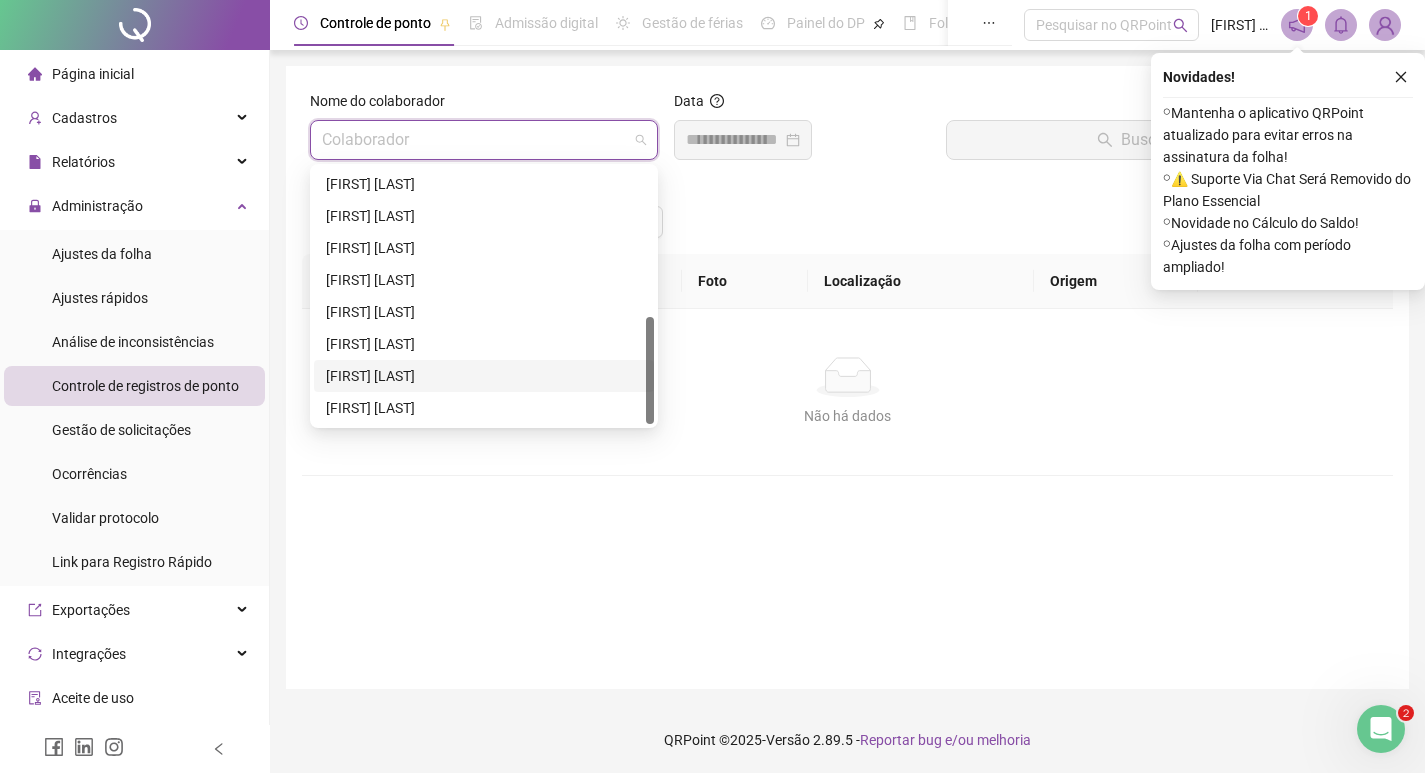 click on "[FIRST] [LAST]" at bounding box center (484, 376) 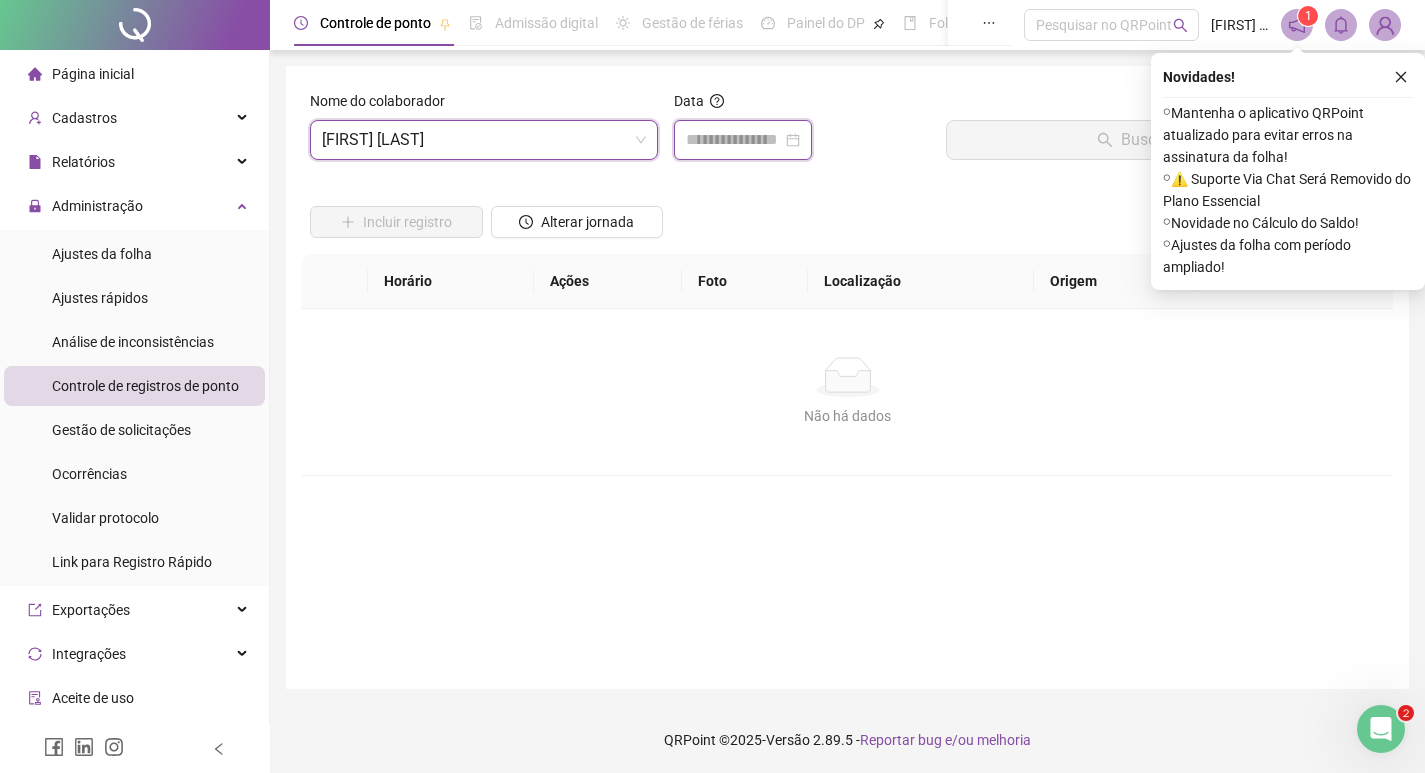 click at bounding box center (734, 140) 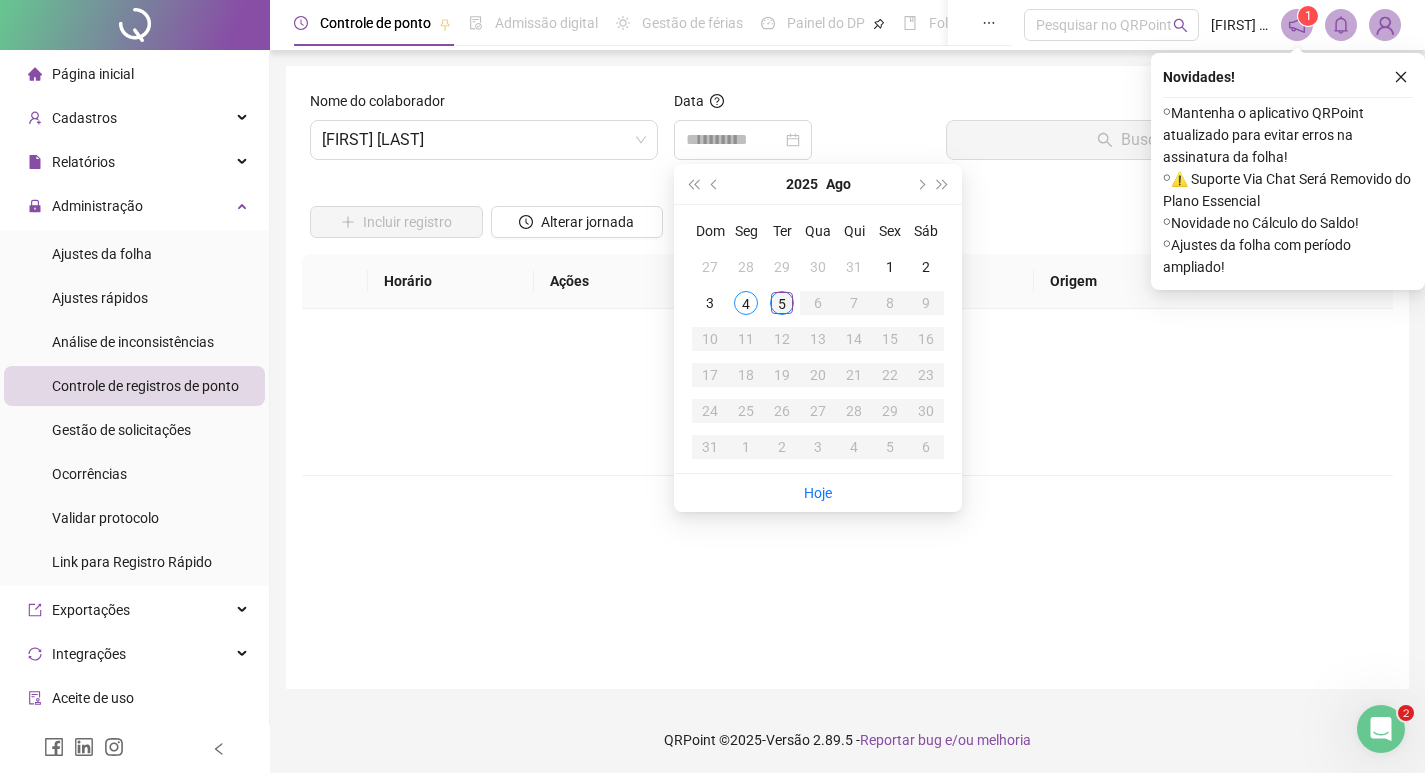click on "5" at bounding box center [782, 303] 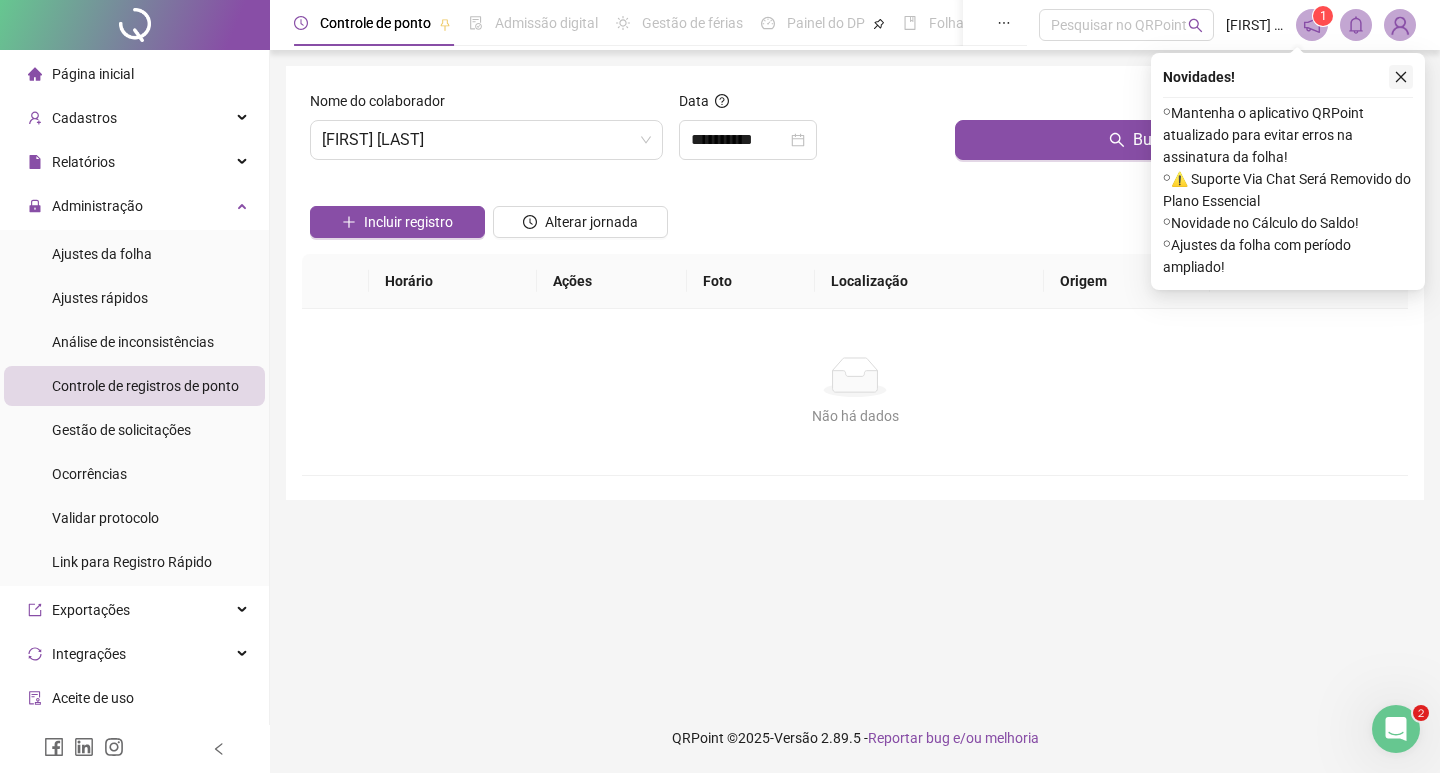 click 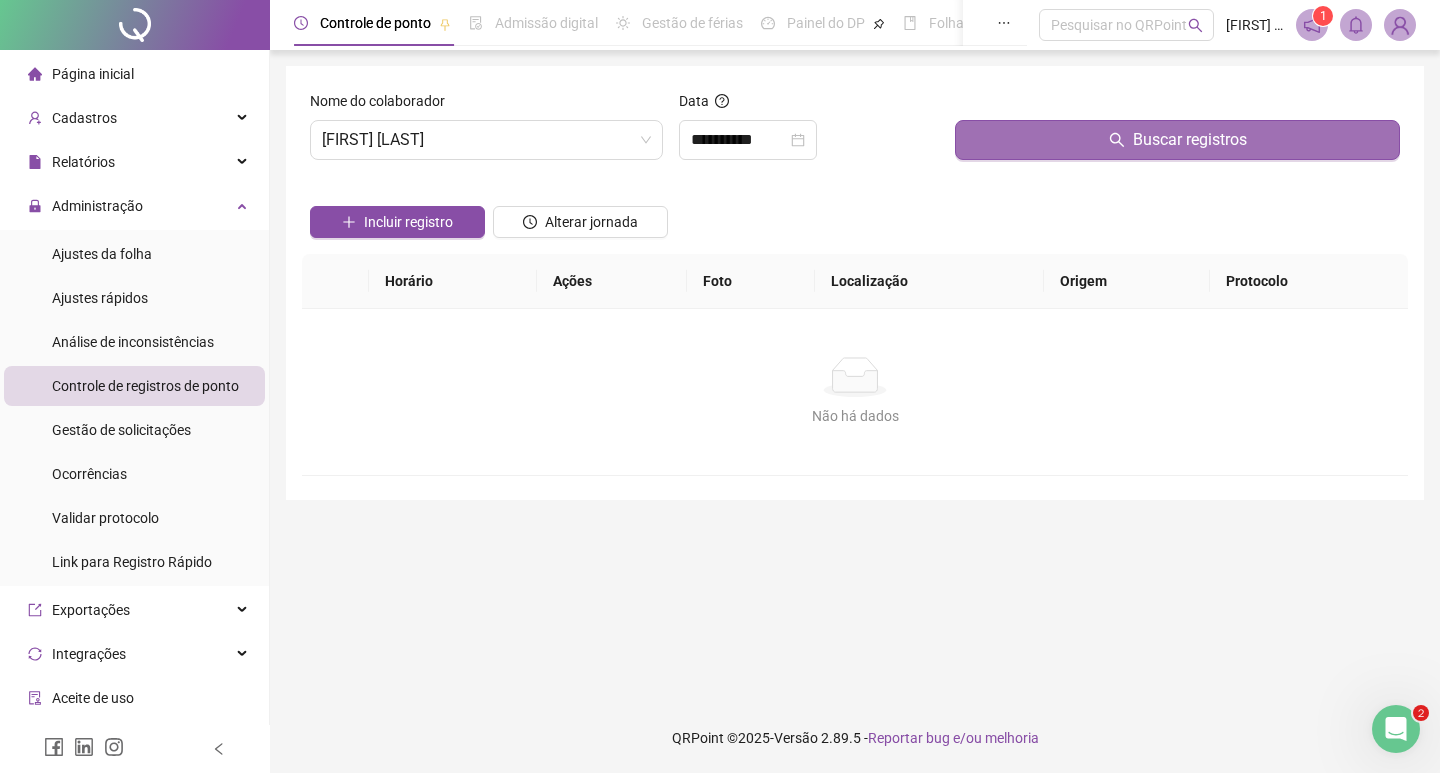 click on "Buscar registros" at bounding box center (1177, 140) 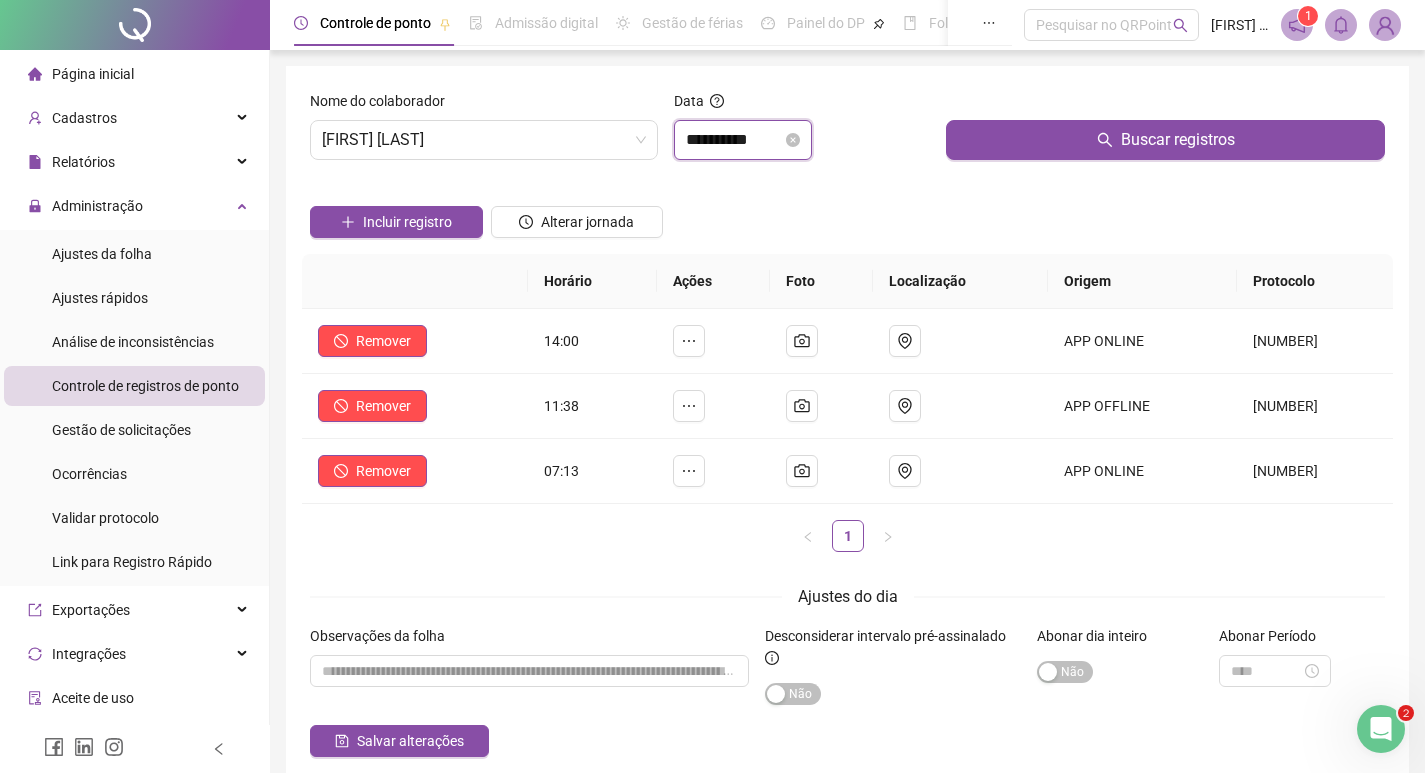 click on "**********" at bounding box center [734, 140] 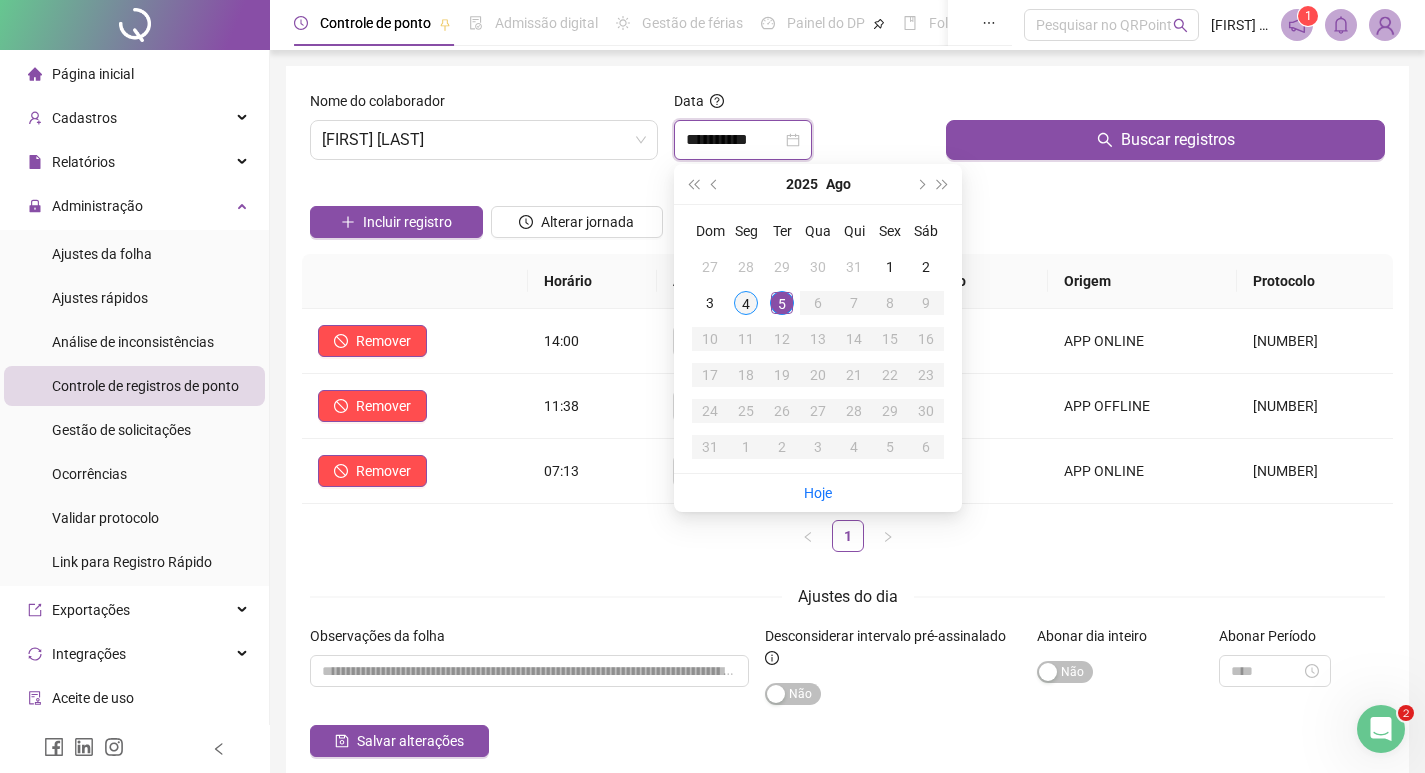 type on "**********" 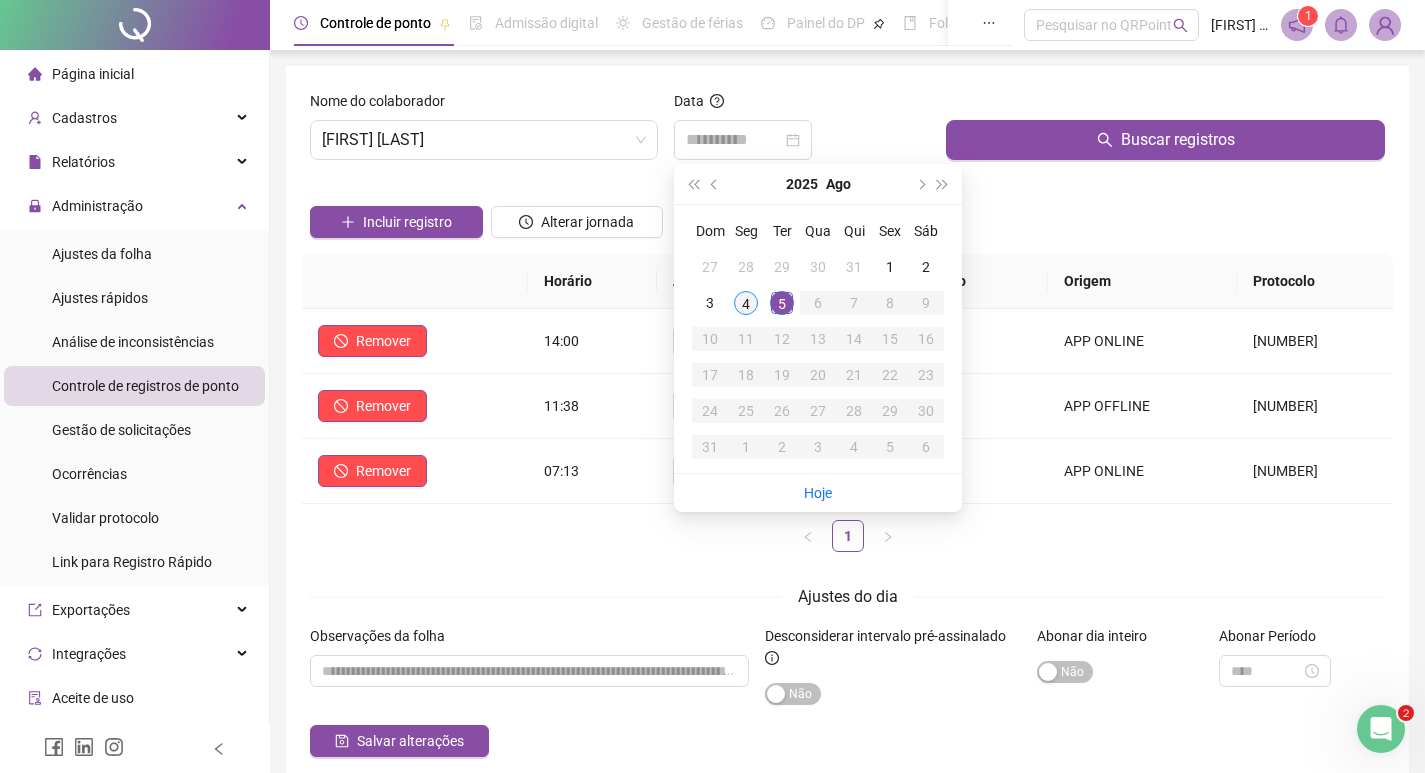click on "4" at bounding box center [746, 303] 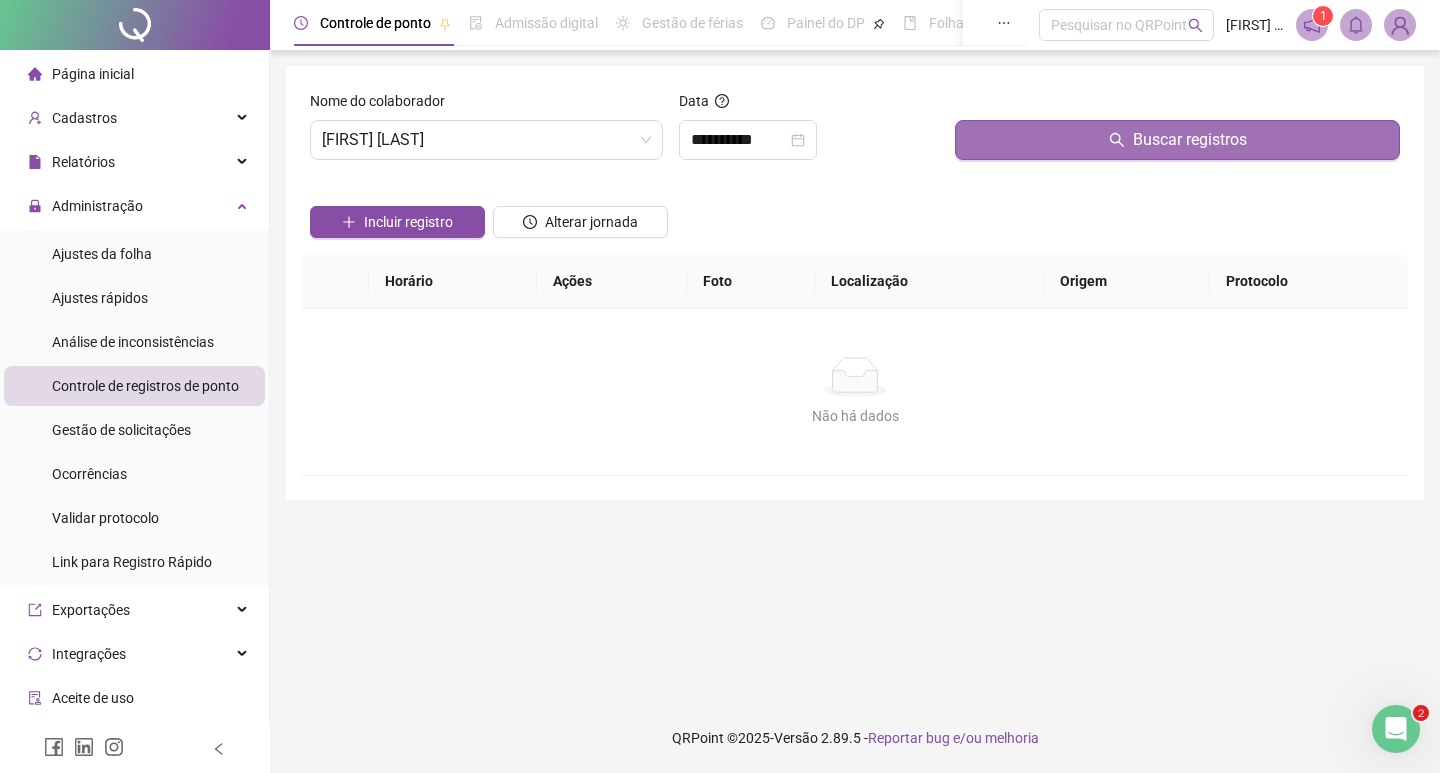 click on "Buscar registros" at bounding box center [1177, 140] 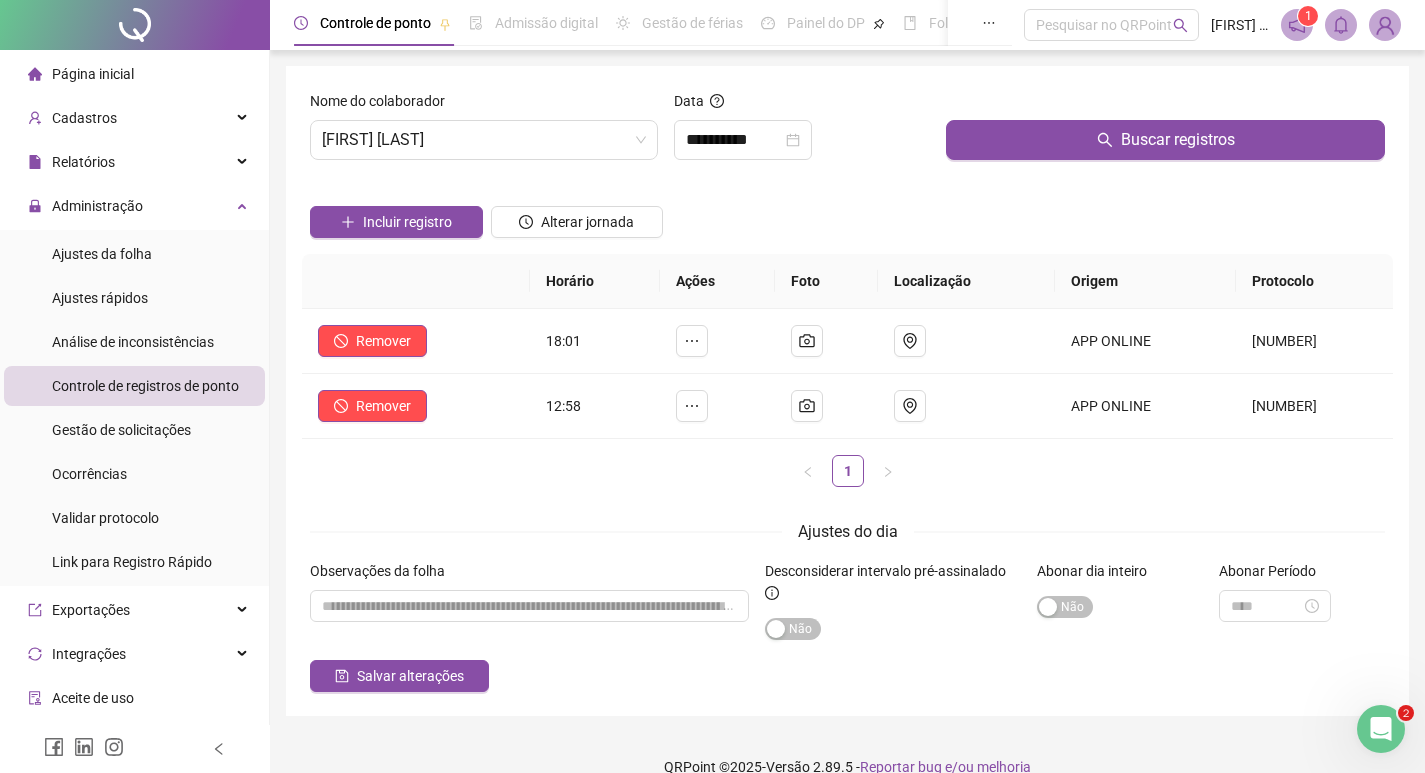 click on "Incluir registro   Alterar jornada" at bounding box center (847, 215) 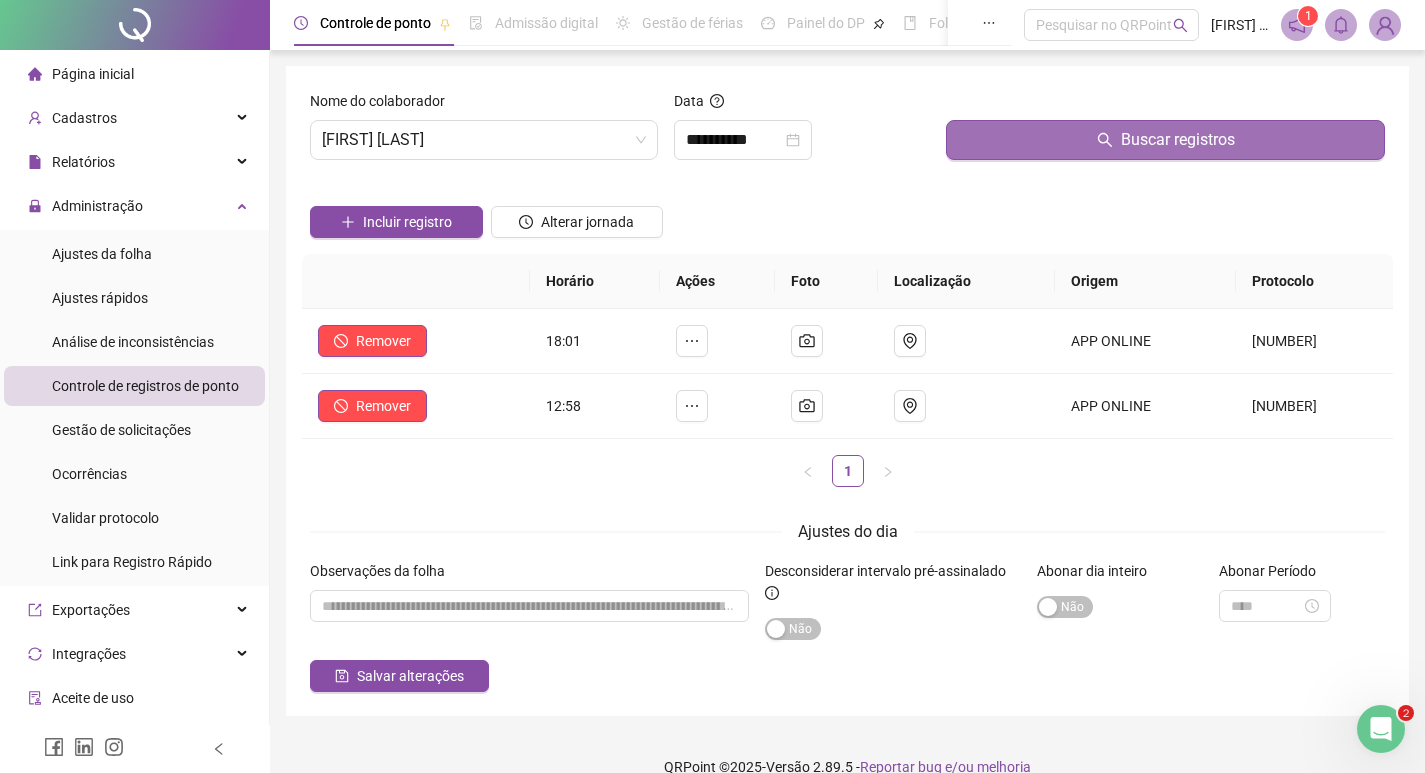 click on "Buscar registros" at bounding box center [1165, 140] 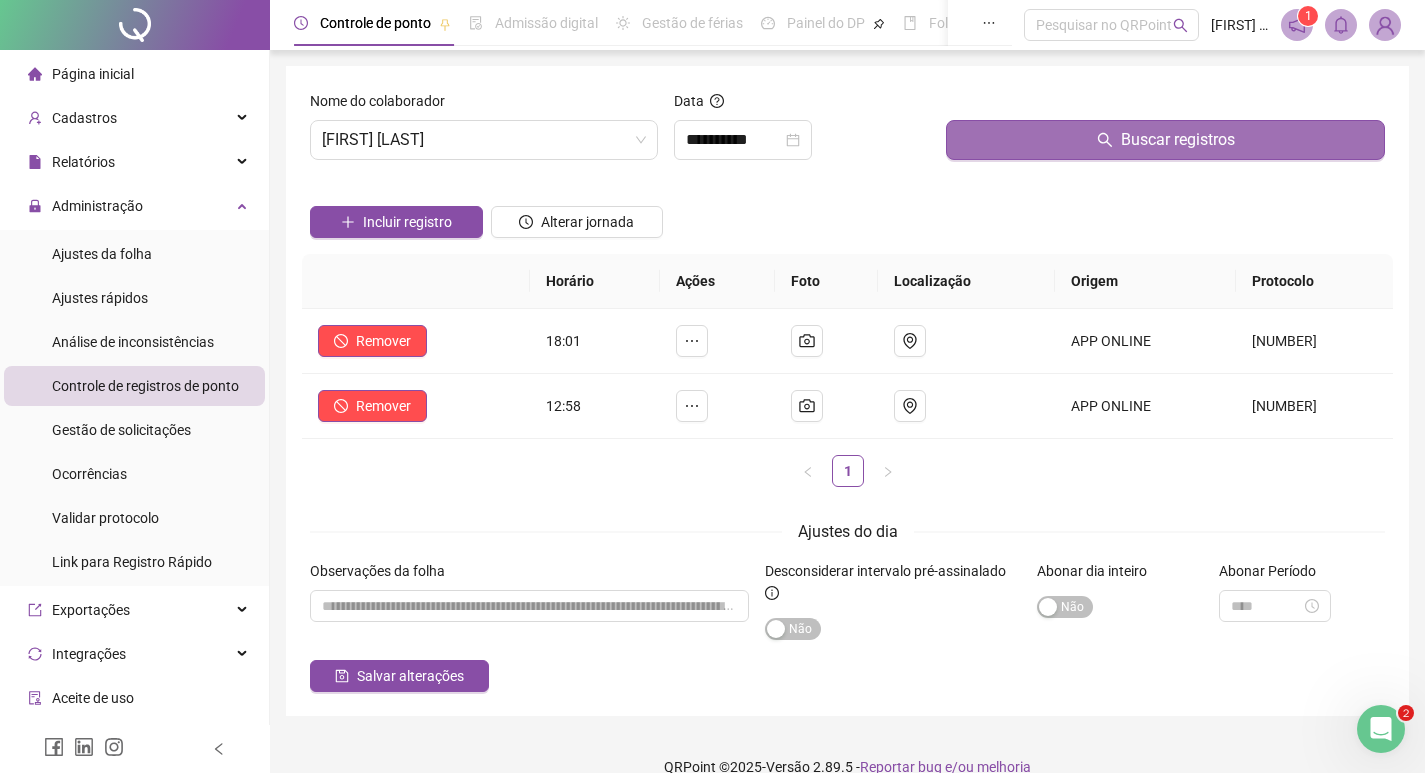 click on "Buscar registros" at bounding box center (1165, 140) 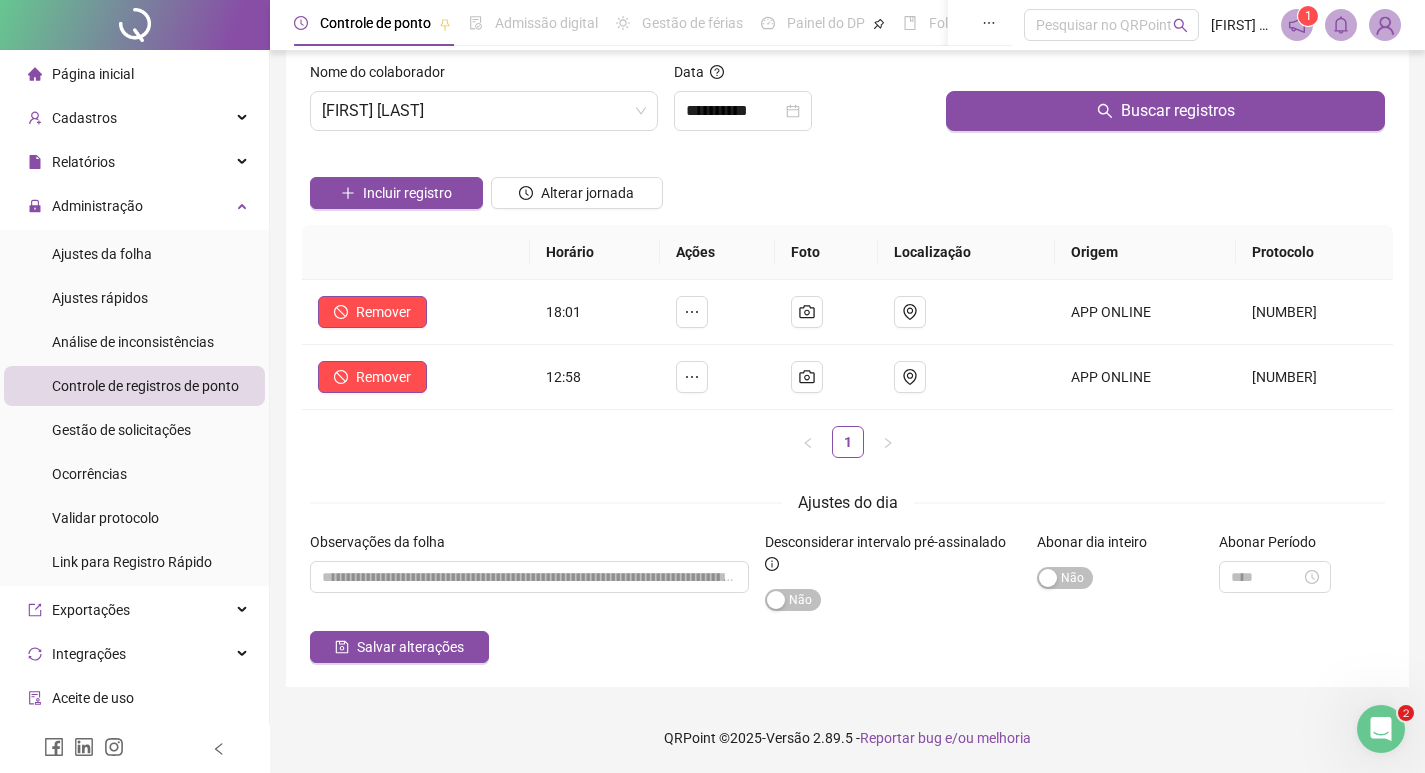 scroll, scrollTop: 0, scrollLeft: 0, axis: both 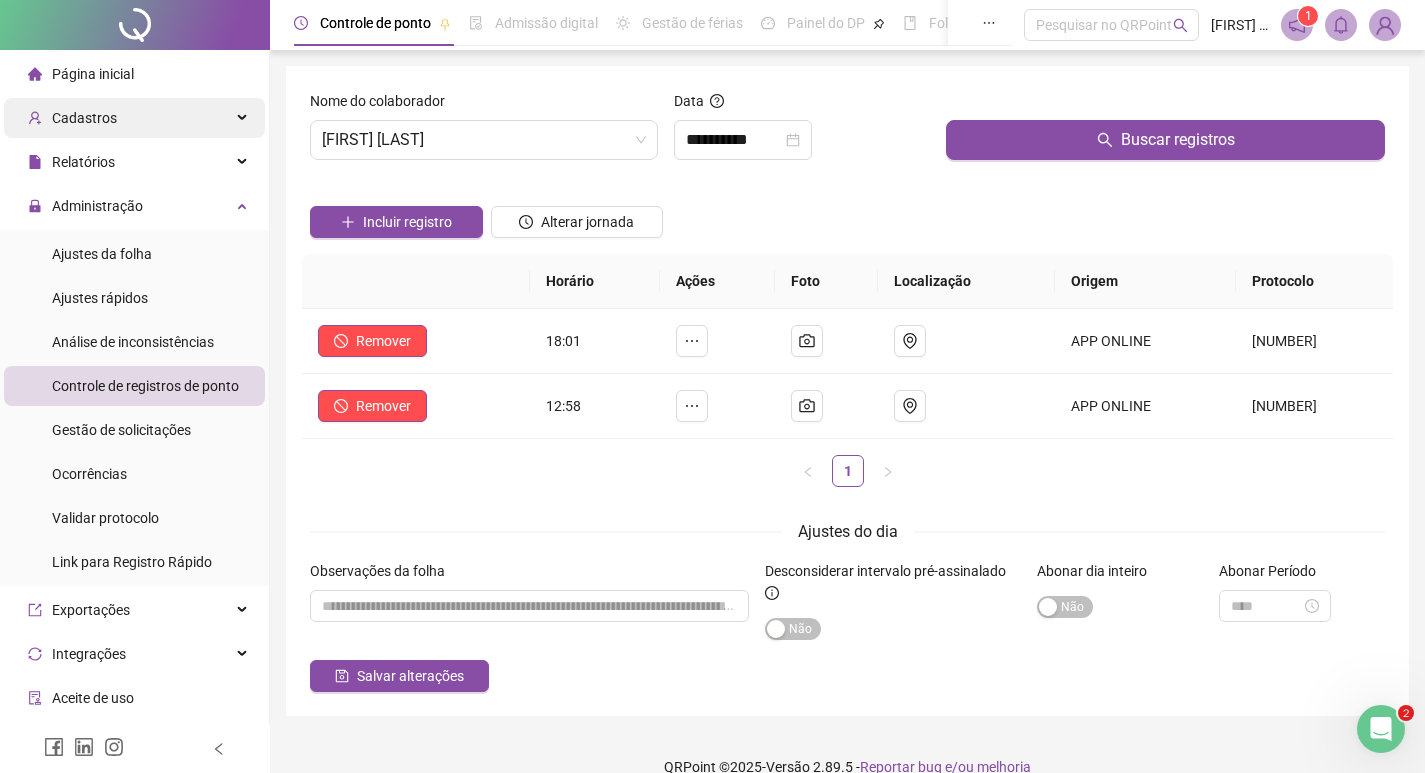 click on "Cadastros" at bounding box center [134, 118] 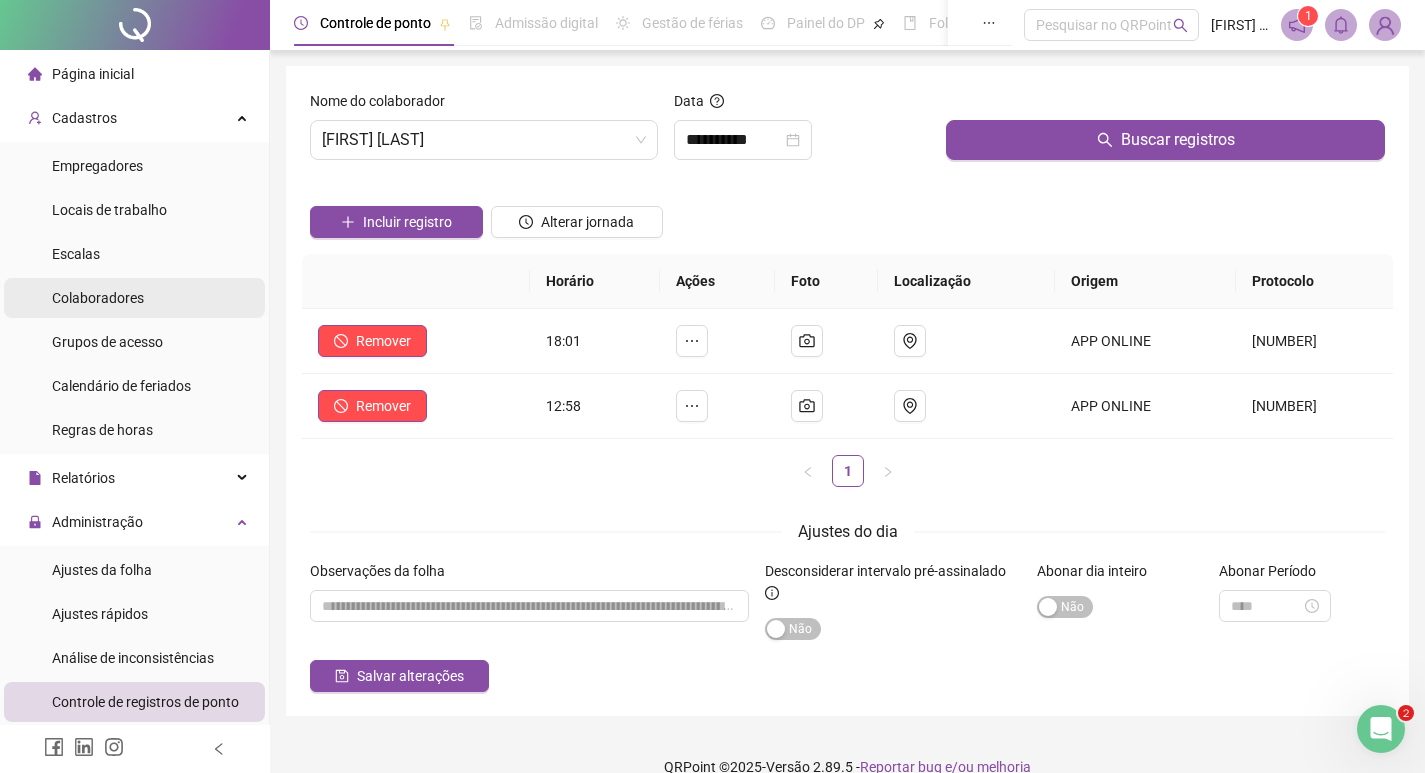 click on "Colaboradores" at bounding box center (98, 298) 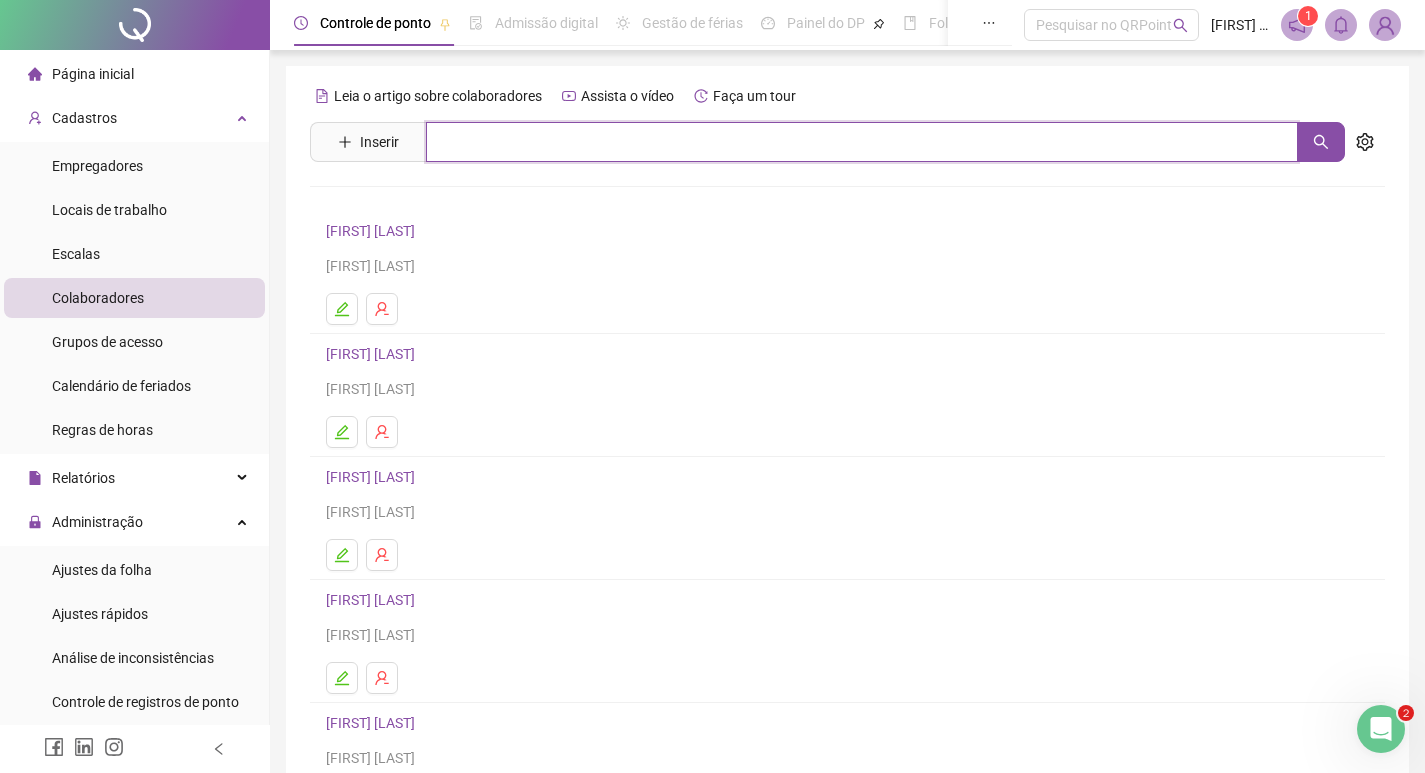 click at bounding box center [862, 142] 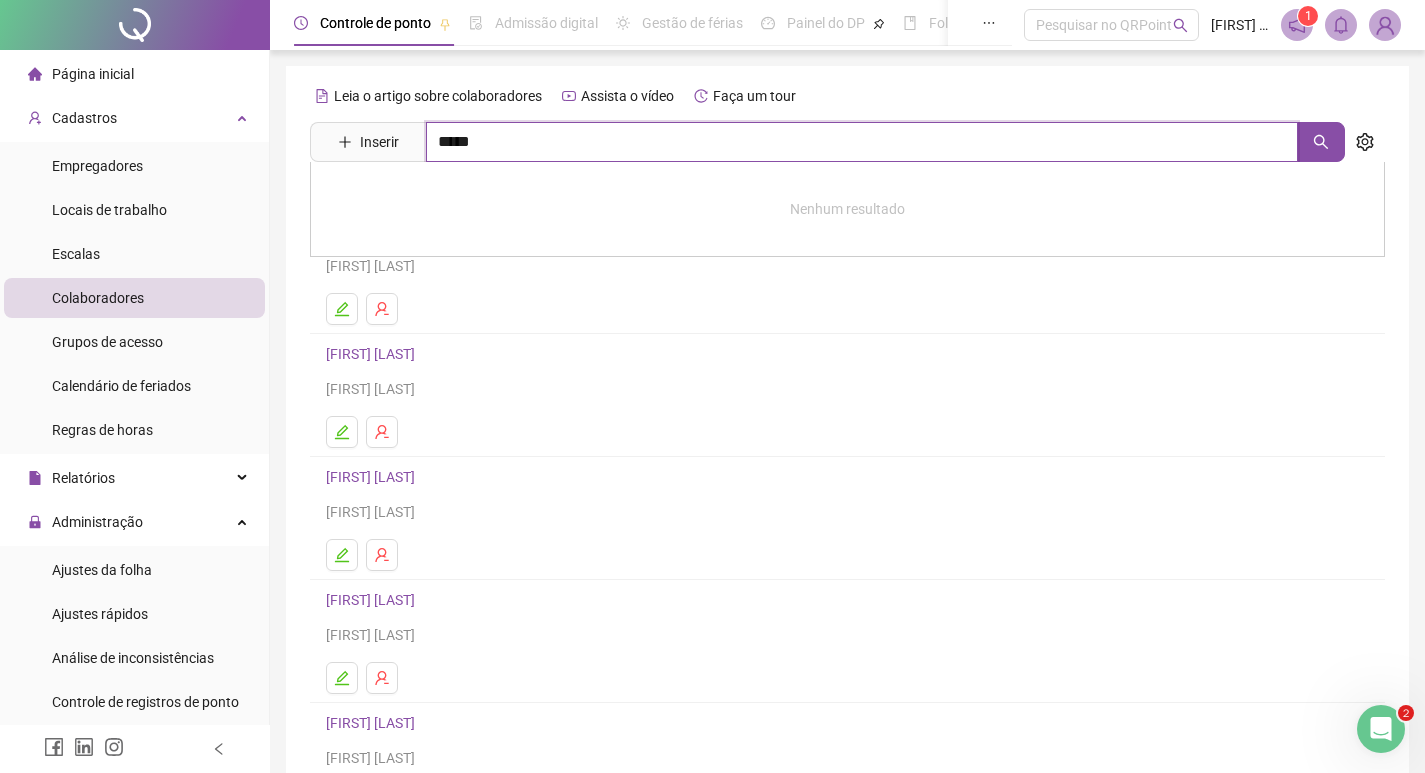 type on "*****" 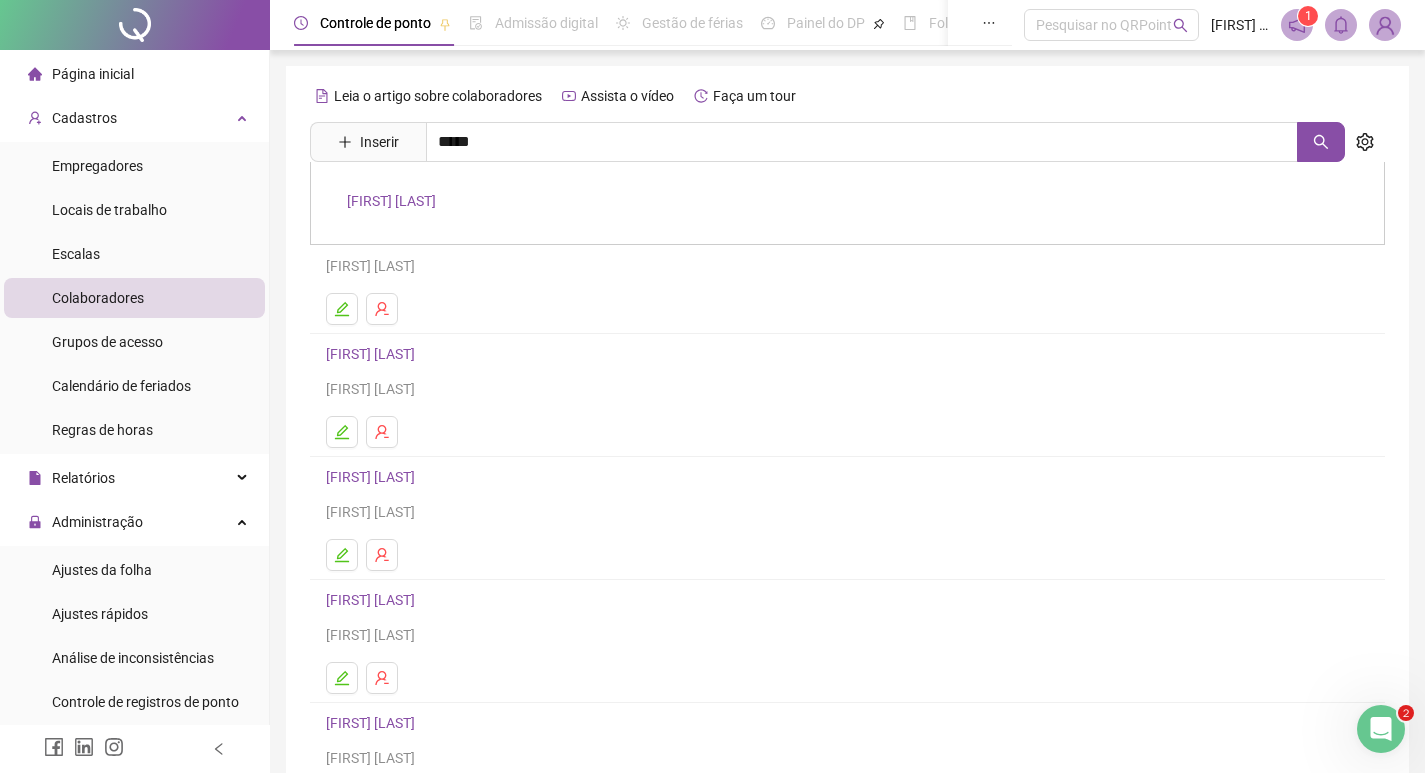 click on "[FIRST] [LAST]" at bounding box center (847, 203) 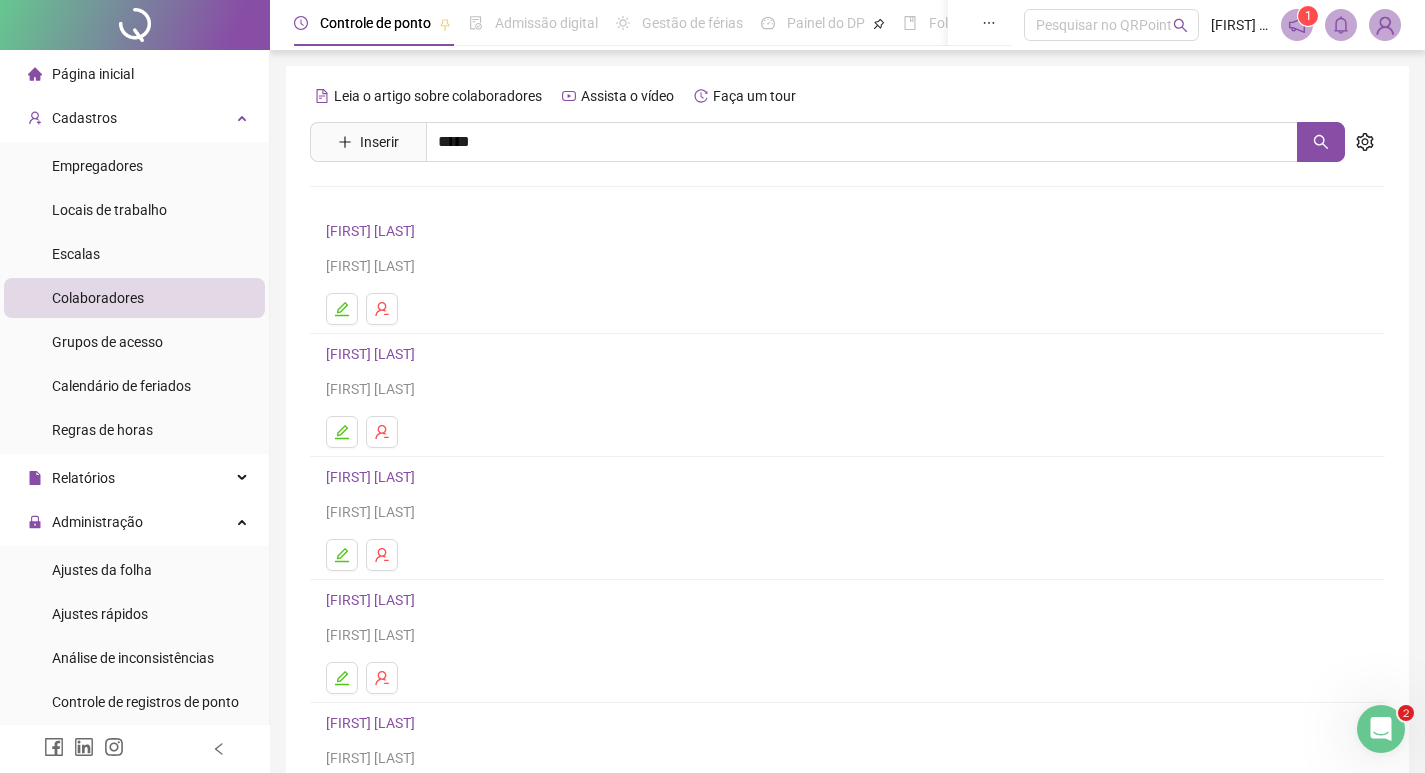 click on "Leia o artigo sobre colaboradores Assista o vídeo Faça um tour Inserir ***** [FIRST] [LAST] [FIRST] [LAST]   [FIRST] [LAST] [FIRST] [LAST]   [FIRST] [LAST] [FIRST] [LAST]   [FIRST] [LAST] [FIRST] [LAST]   [FIRST] [LAST] [FIRST] [LAST]   [FIRST] [LAST] [FIRST] [LAST] 1 2 3 4" at bounding box center [847, 468] 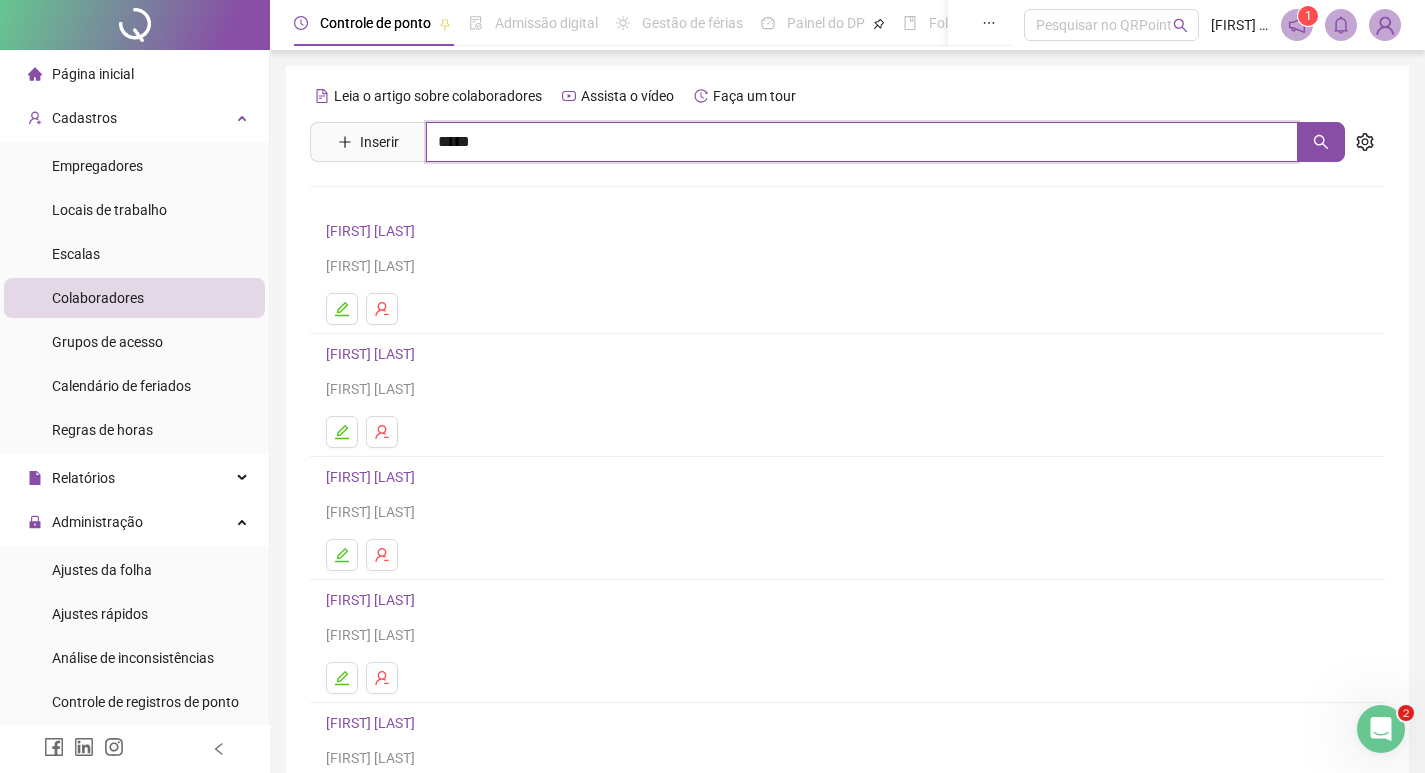 click on "*****" at bounding box center [862, 142] 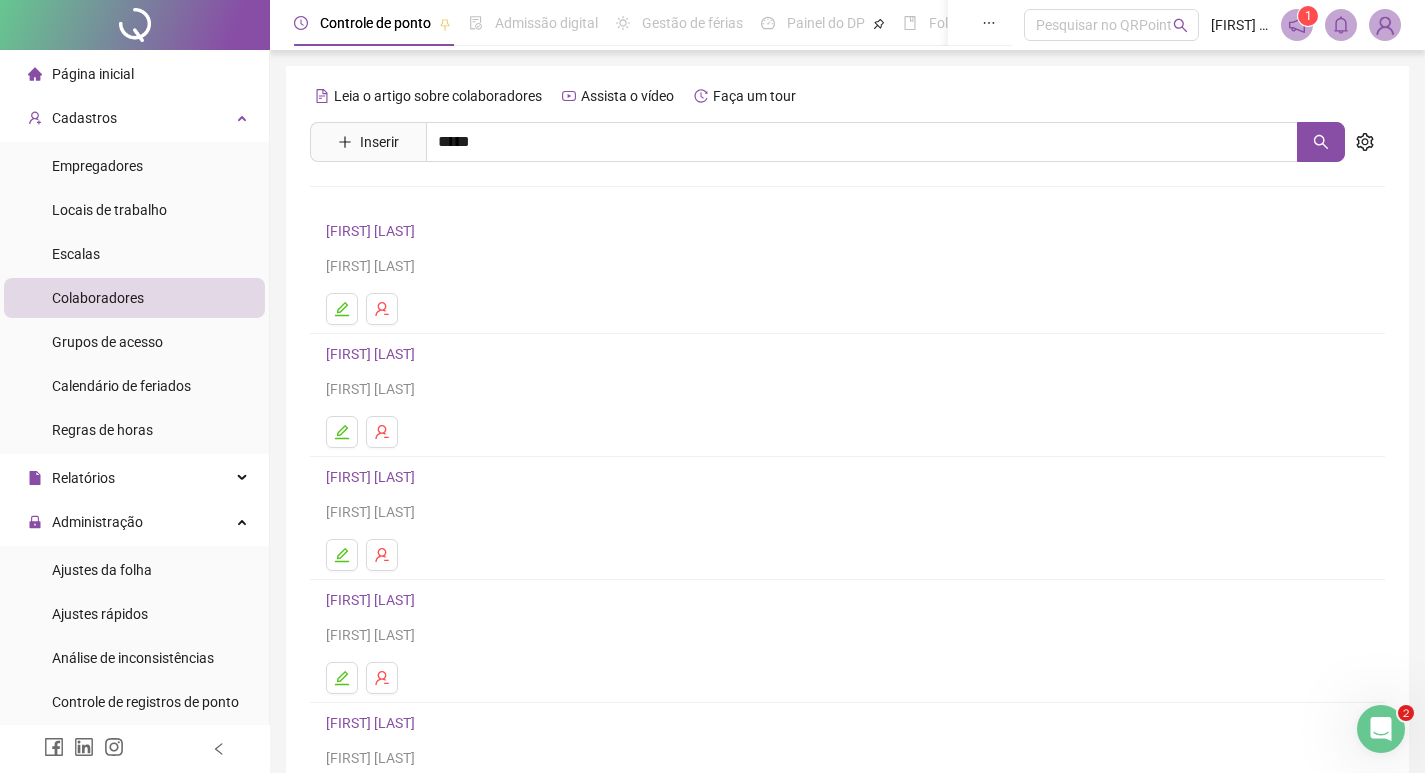 click on "[FIRST] [LAST]" at bounding box center [391, 201] 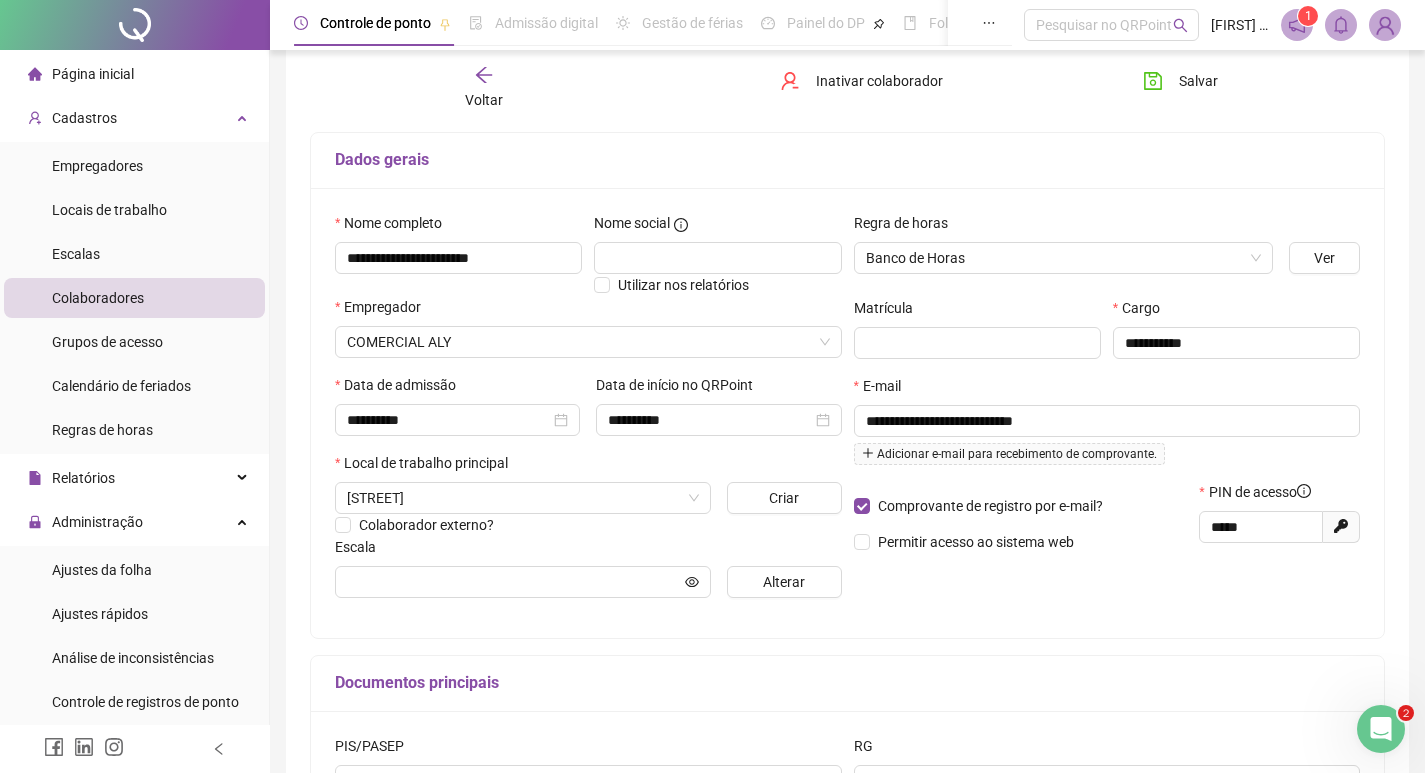 scroll, scrollTop: 0, scrollLeft: 0, axis: both 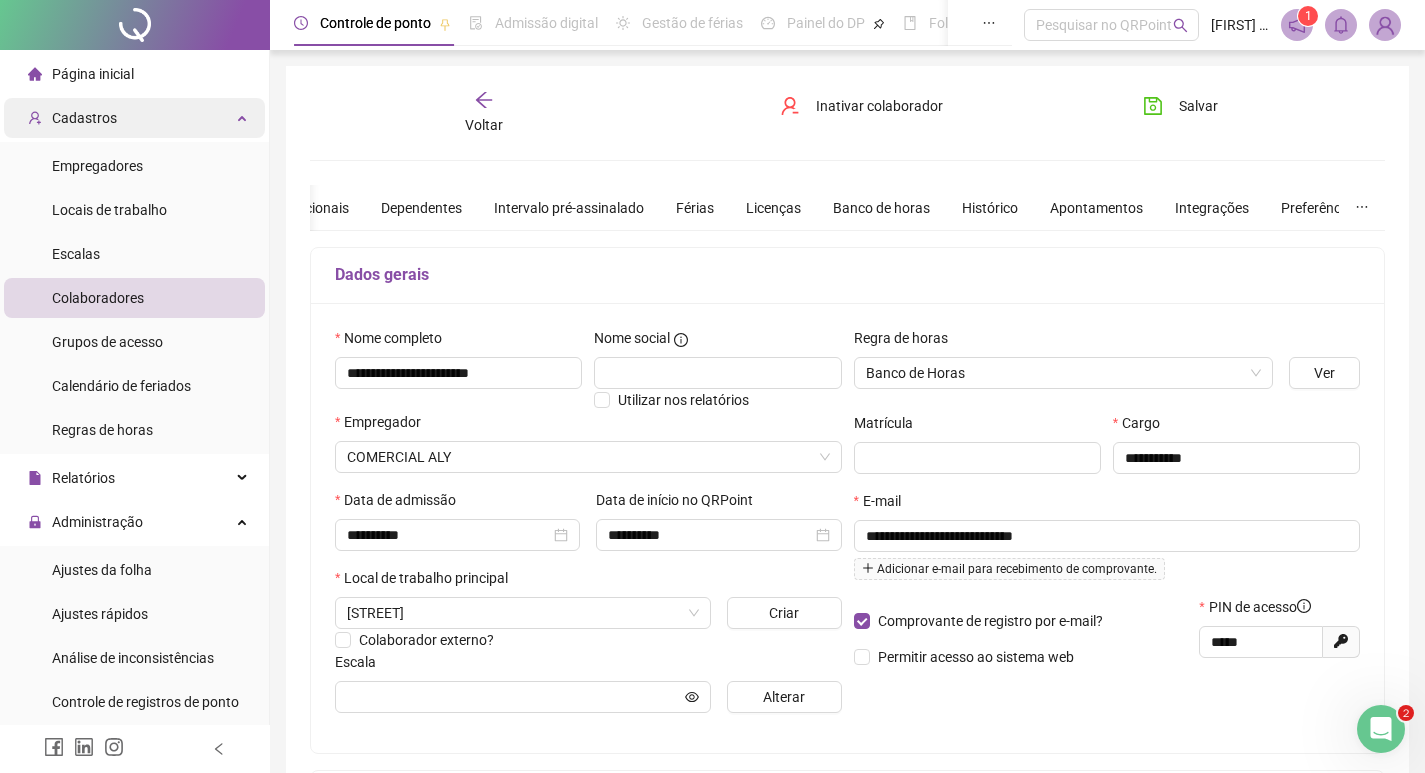 click on "Cadastros" at bounding box center [84, 118] 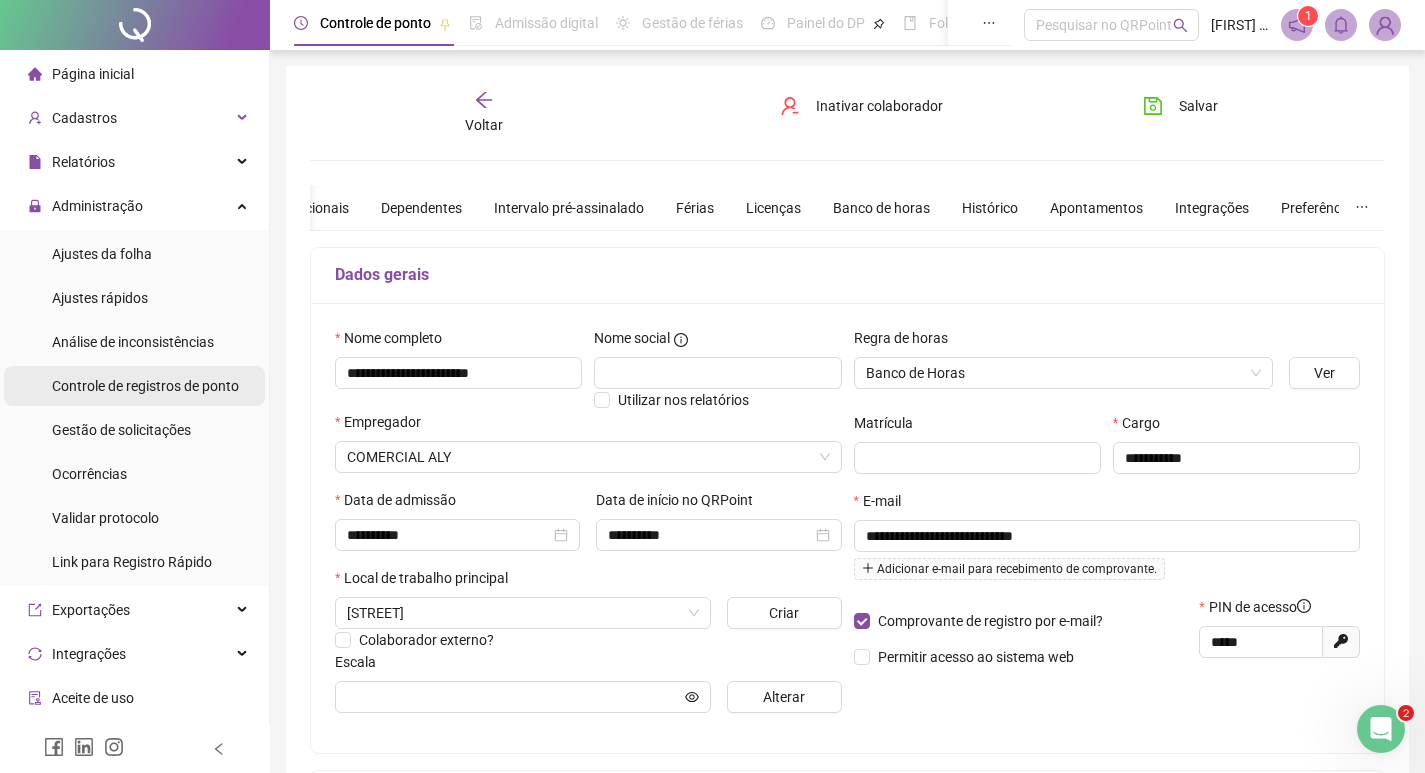 click on "Controle de registros de ponto" at bounding box center (145, 386) 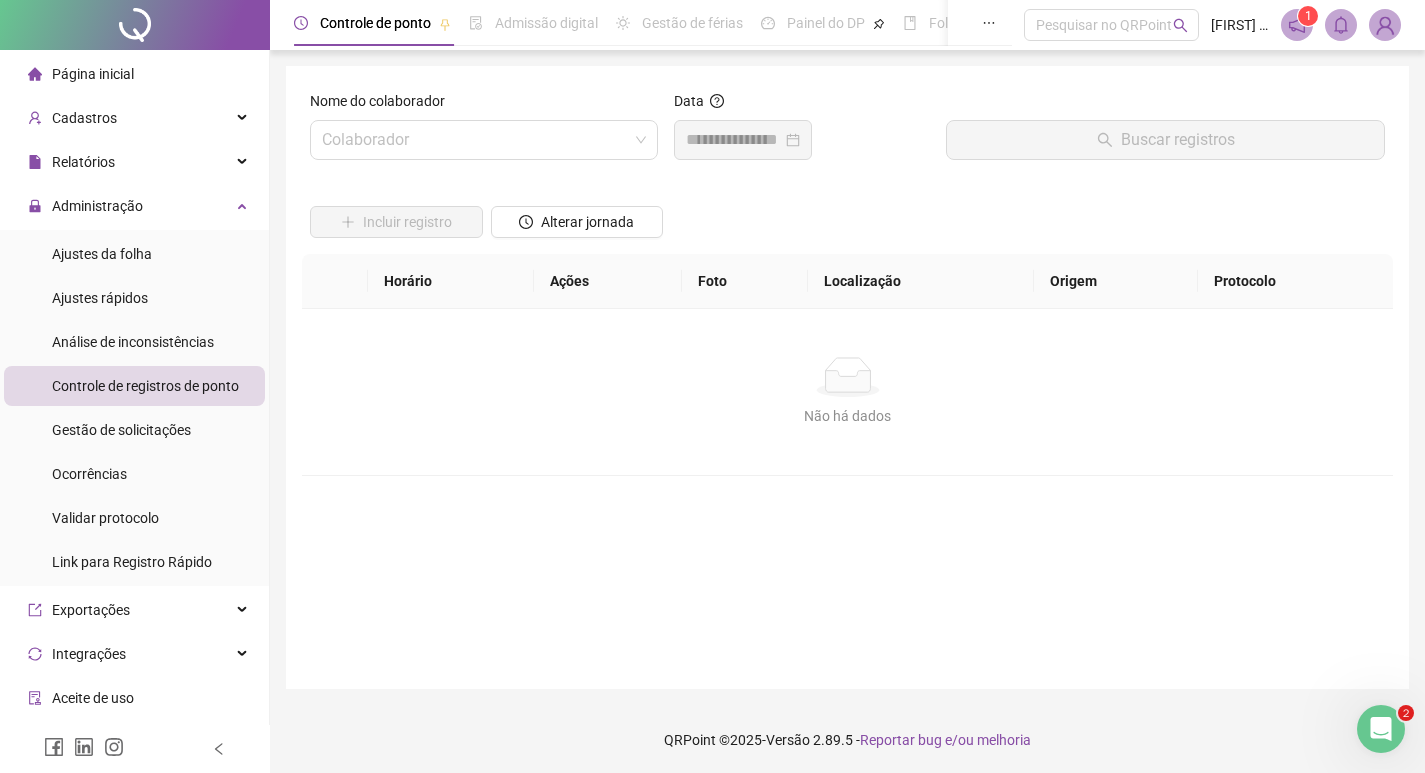 click on "Nome do colaborador Colaborador" at bounding box center [484, 133] 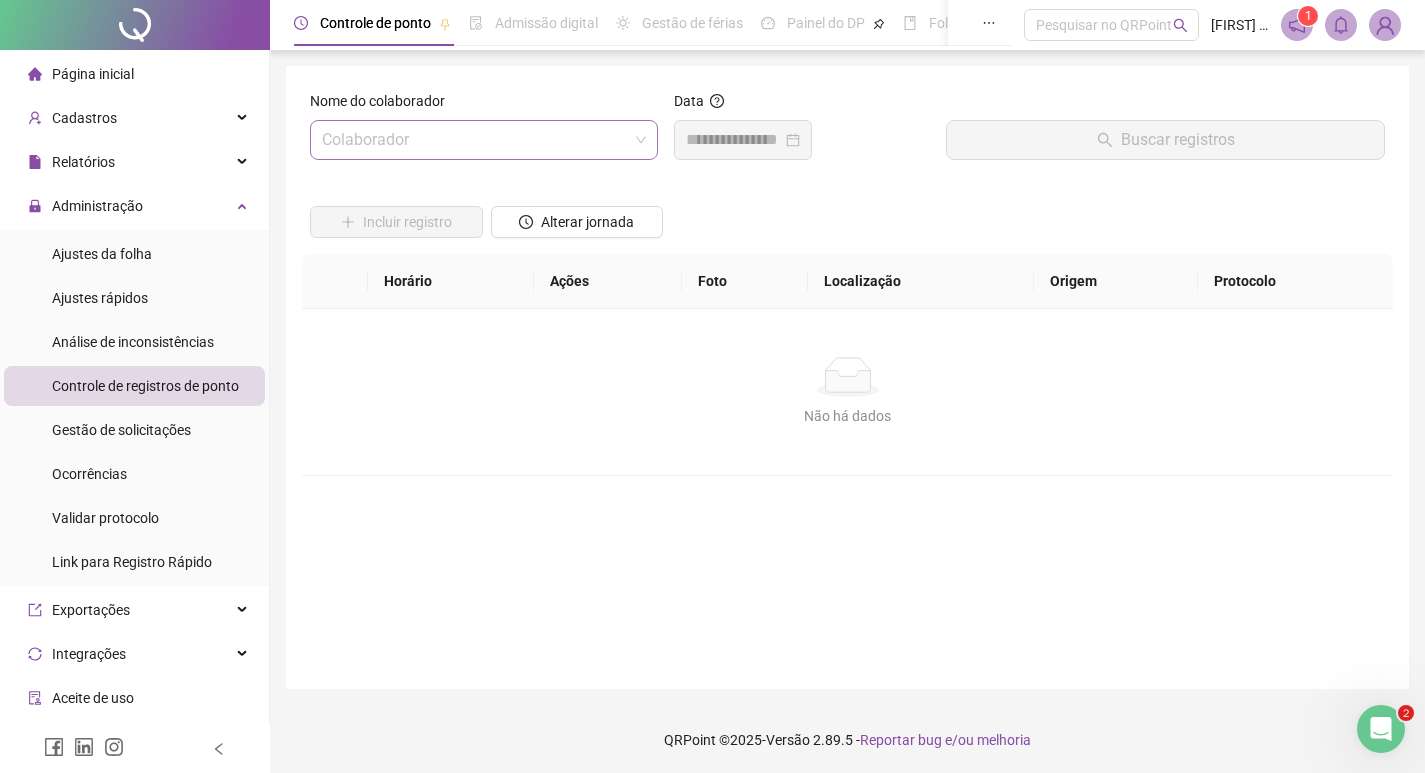 click at bounding box center (475, 140) 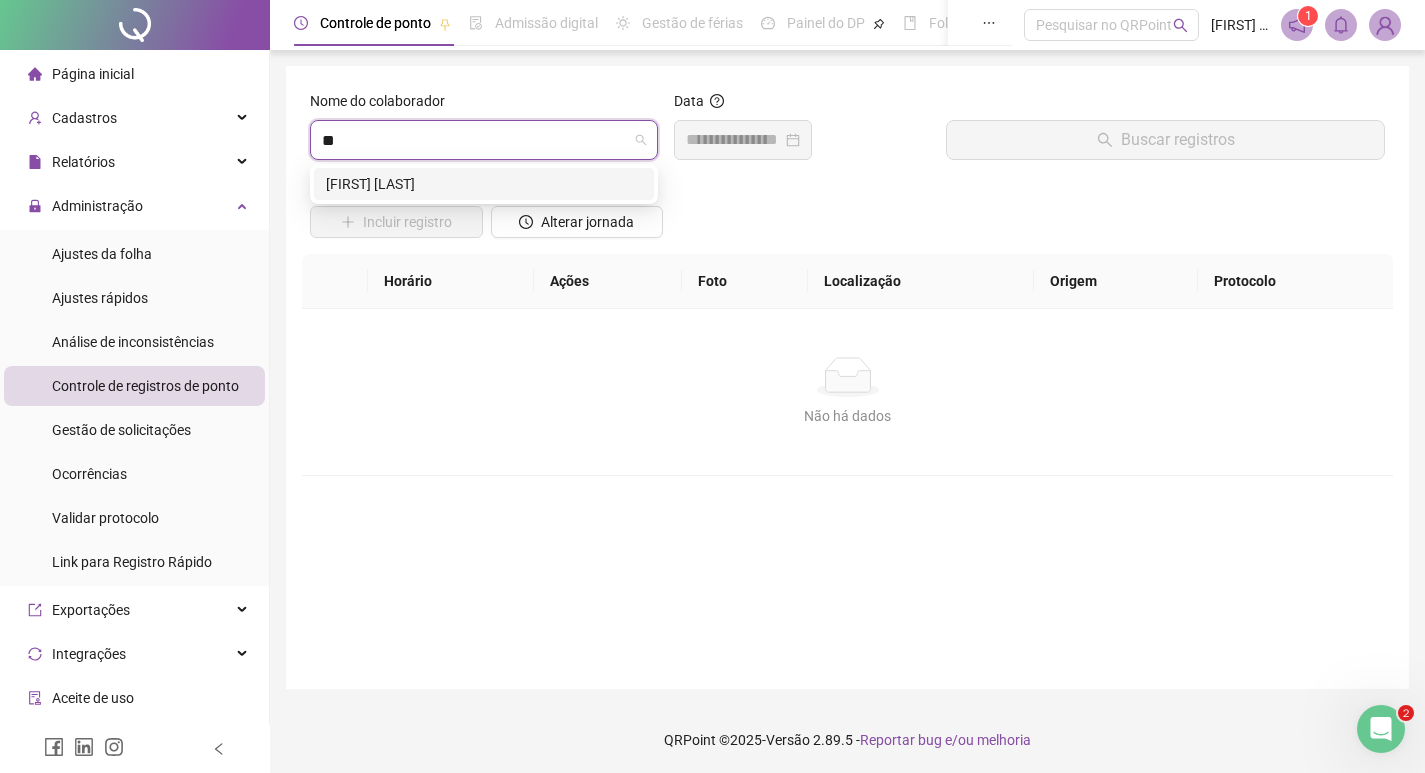 type on "***" 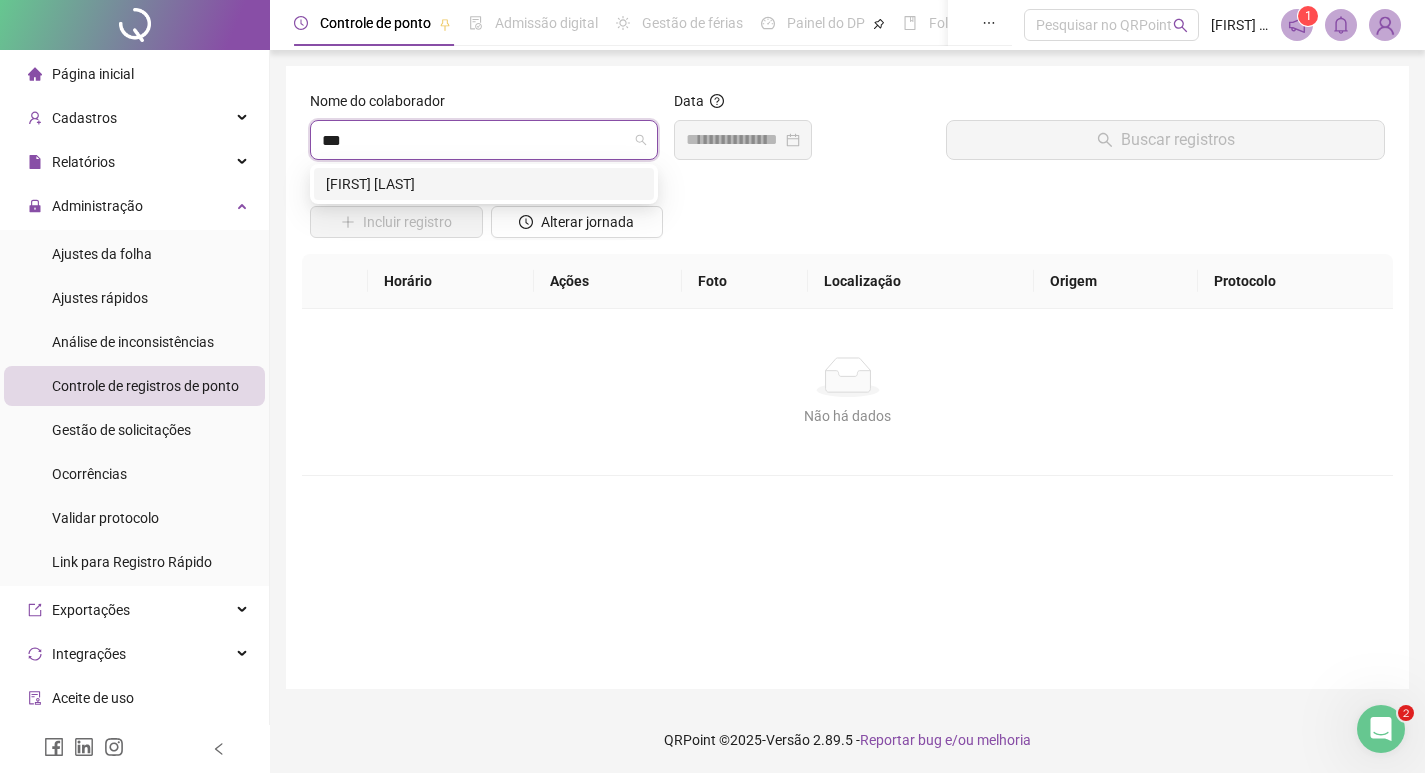 click on "[FIRST] [LAST]" at bounding box center [484, 184] 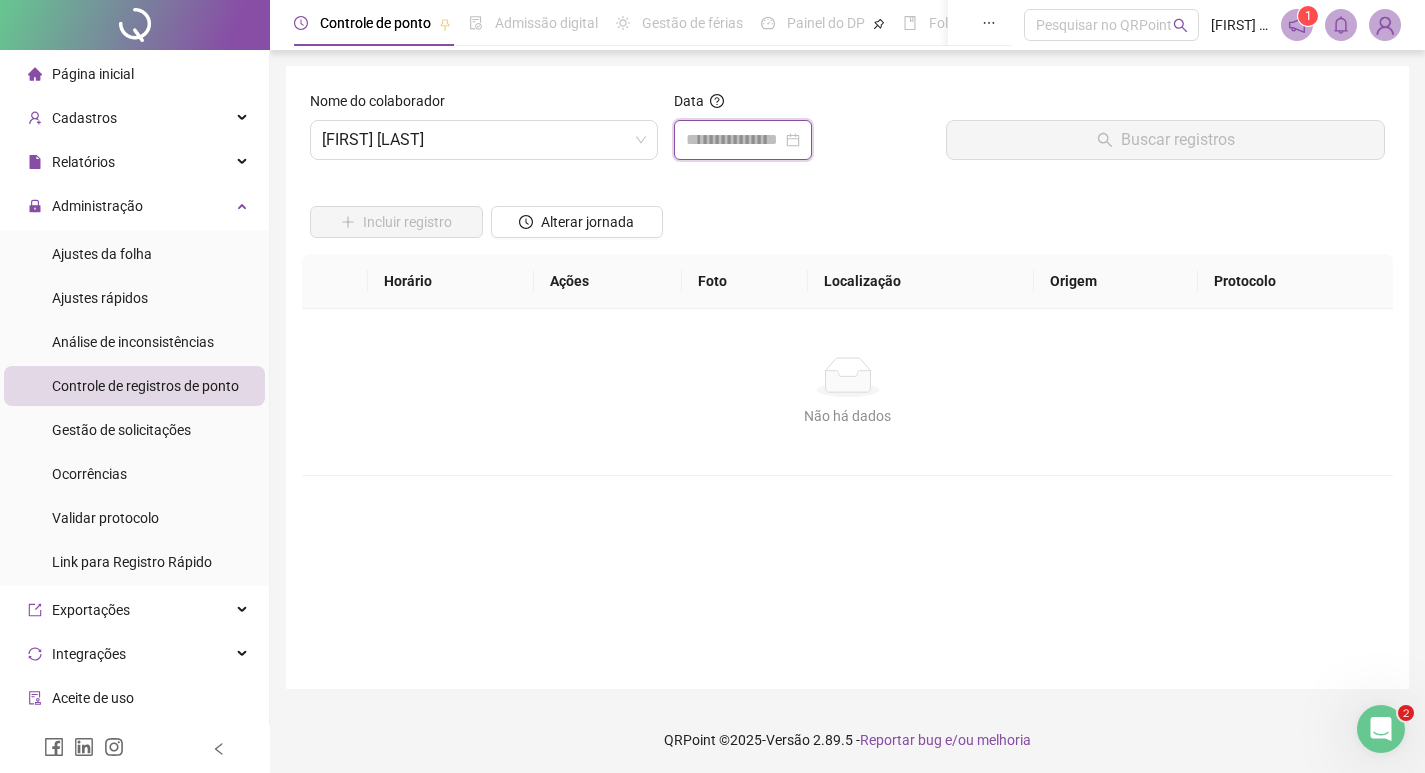 click at bounding box center (734, 140) 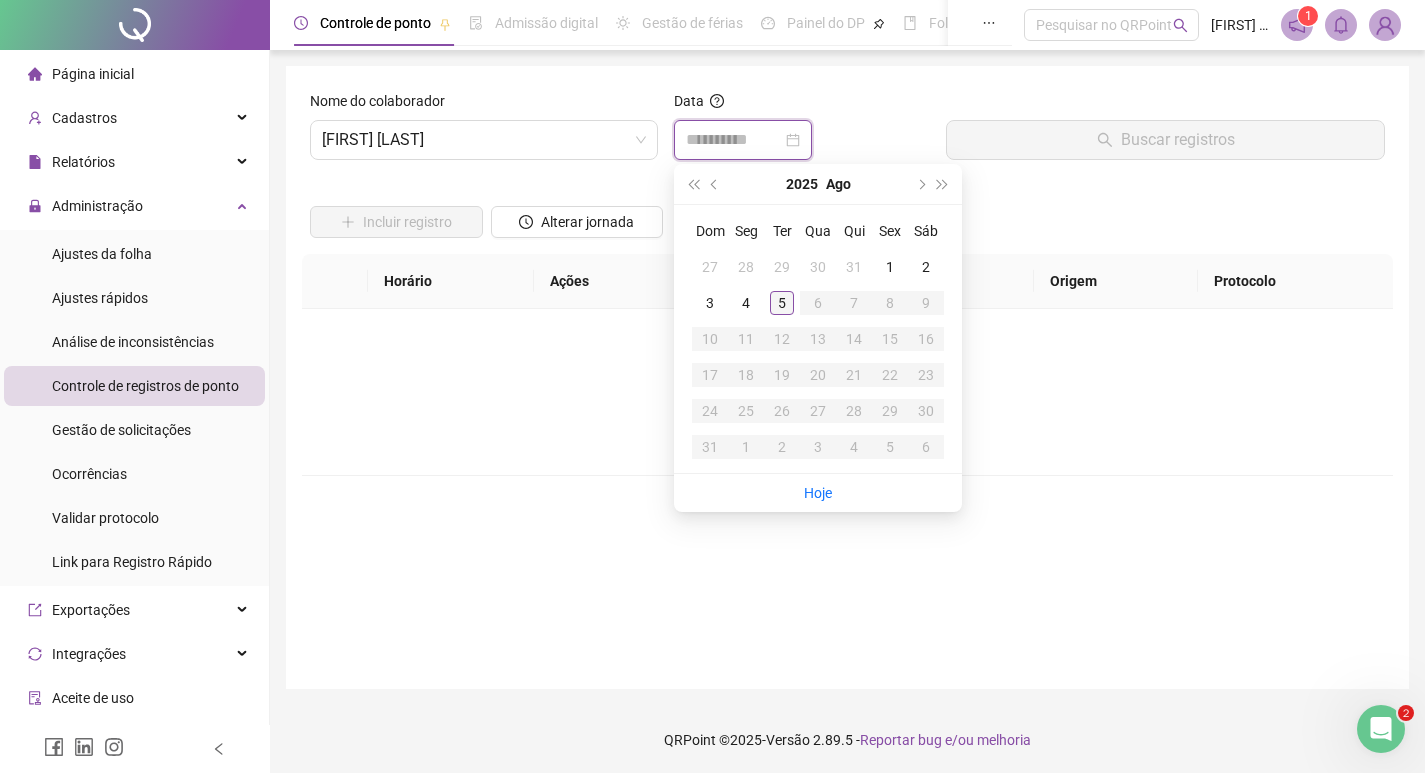 type on "**********" 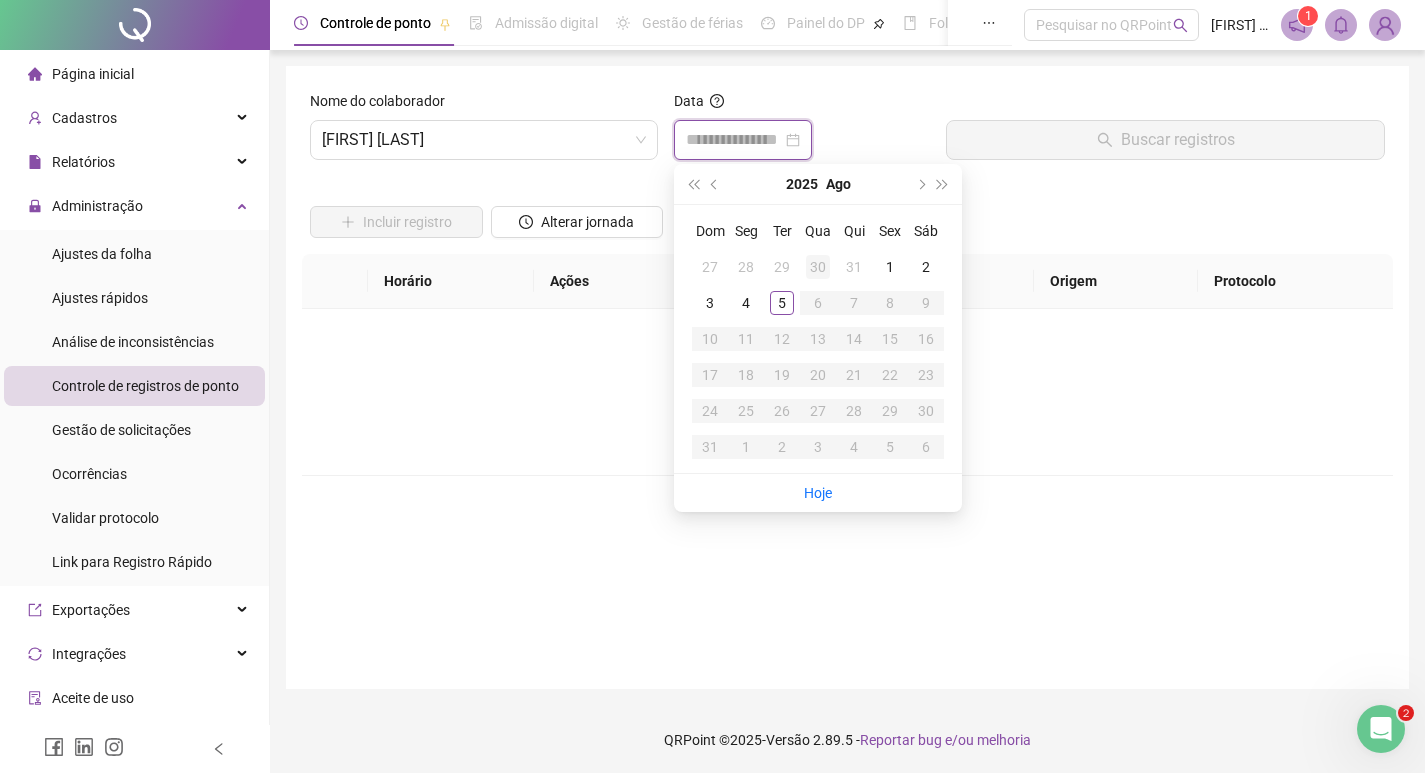 type on "**********" 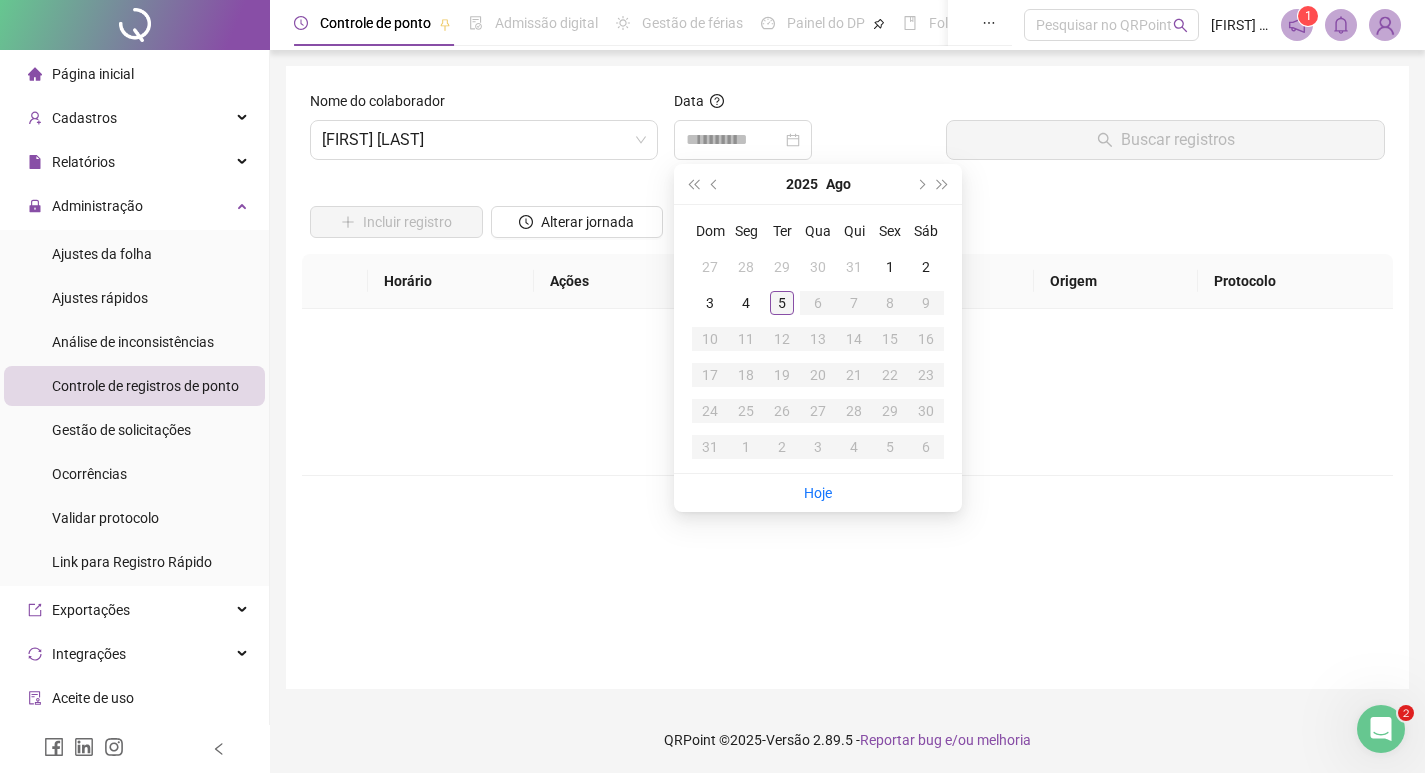 click on "5" at bounding box center (782, 303) 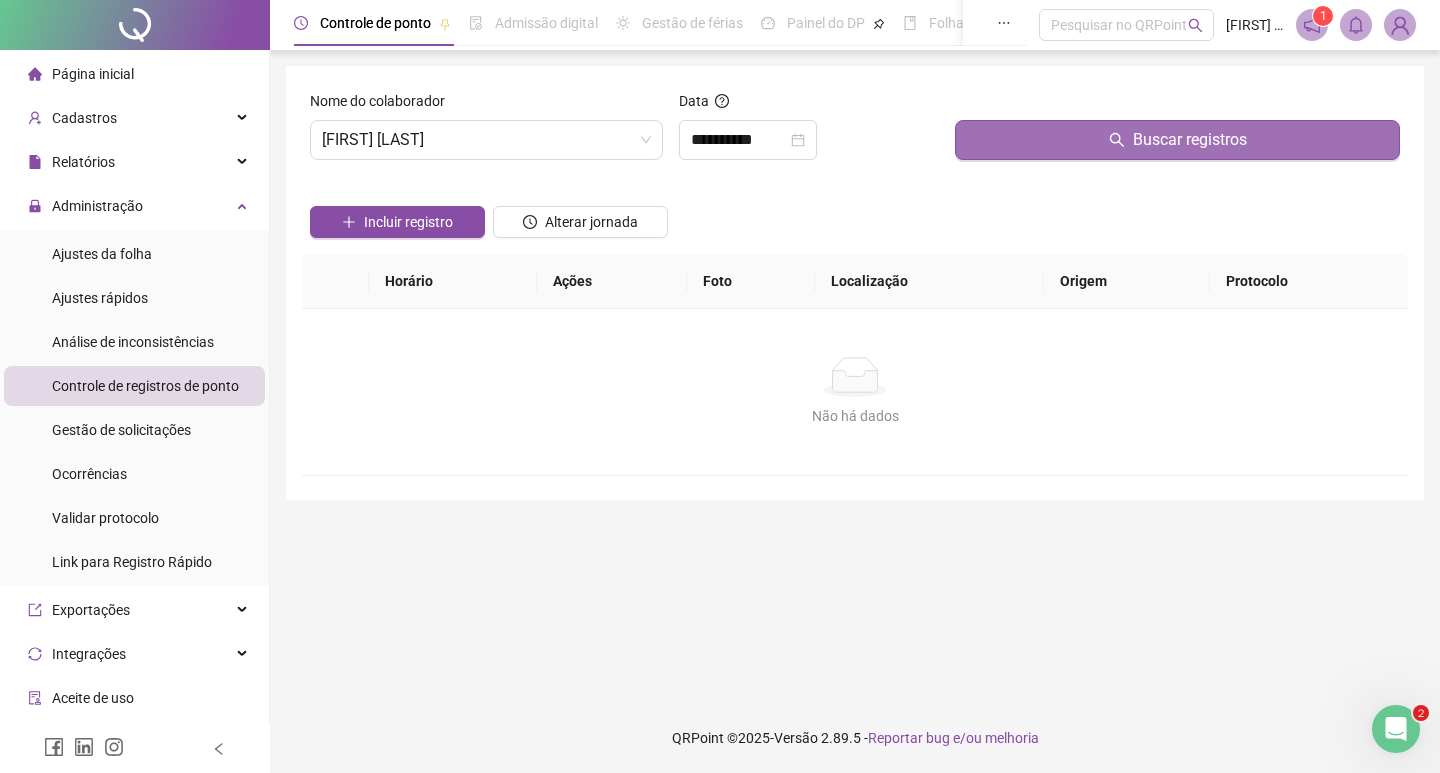 click on "Buscar registros" at bounding box center [1190, 140] 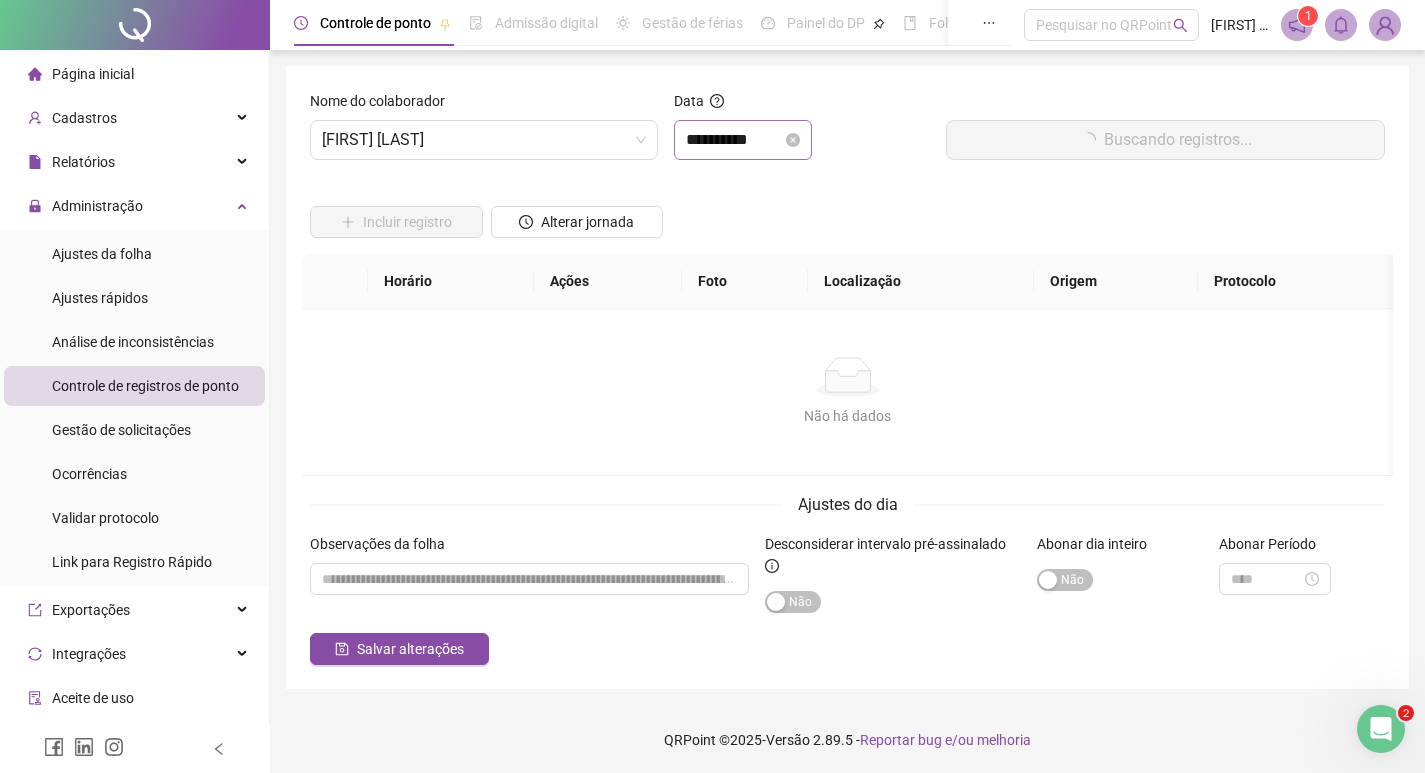 click on "**********" at bounding box center [743, 140] 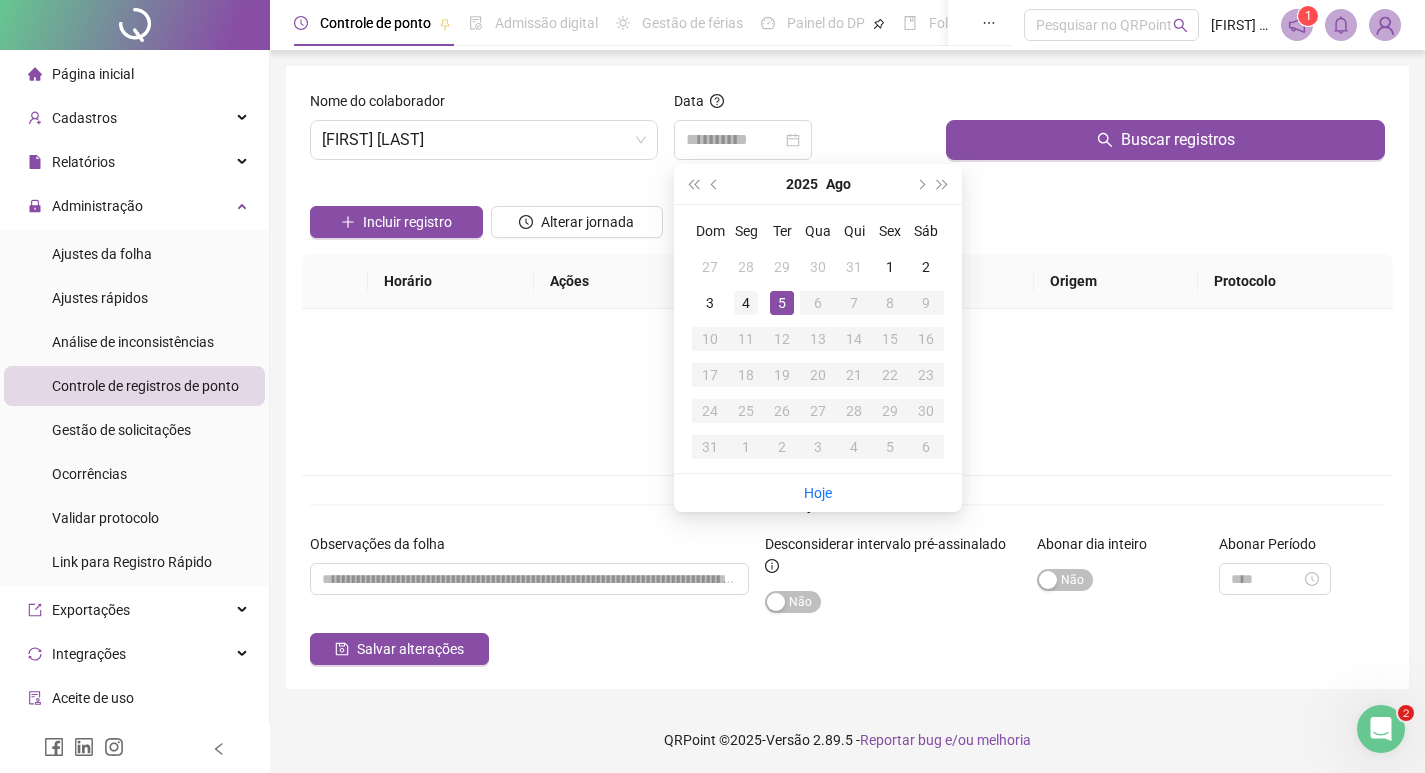 click on "4" at bounding box center [746, 303] 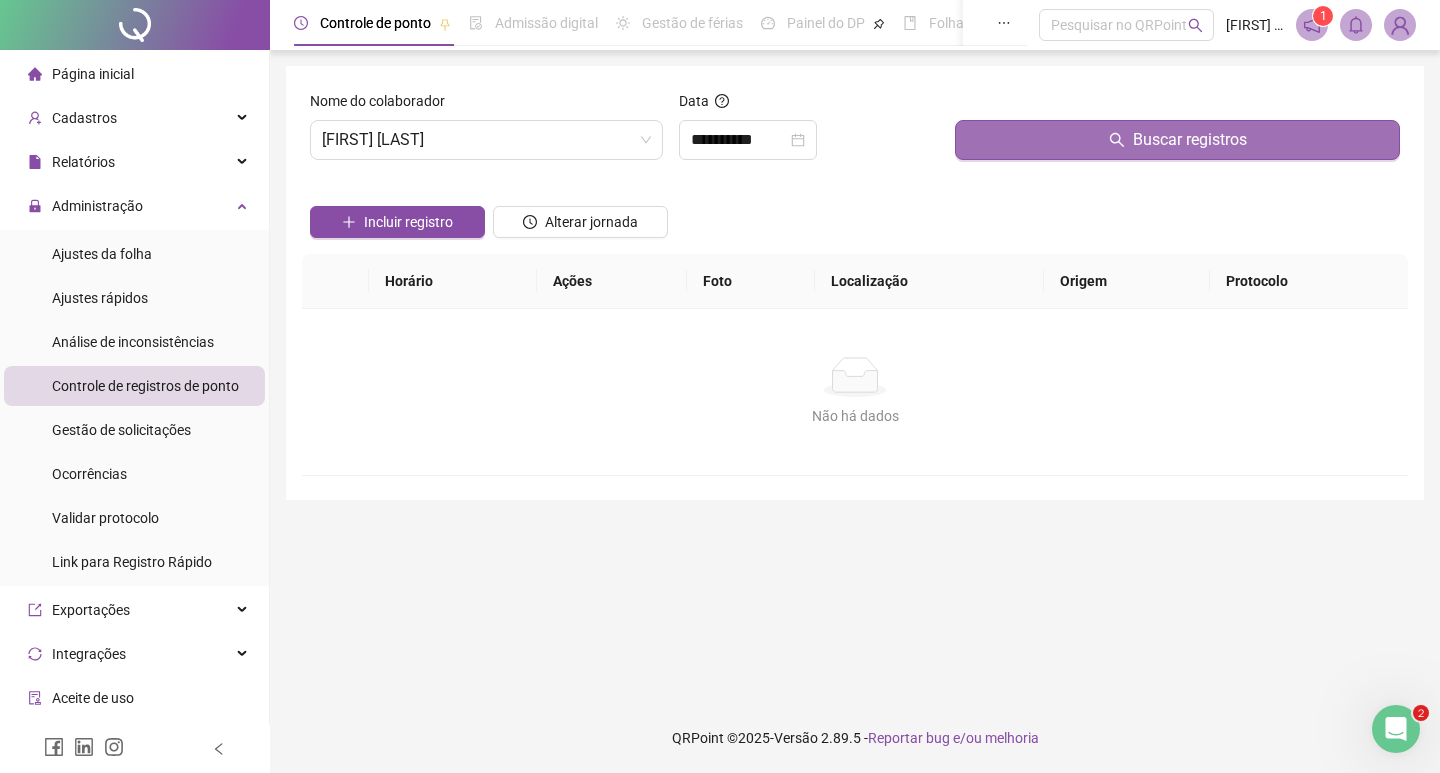 click on "Buscar registros" at bounding box center (1190, 140) 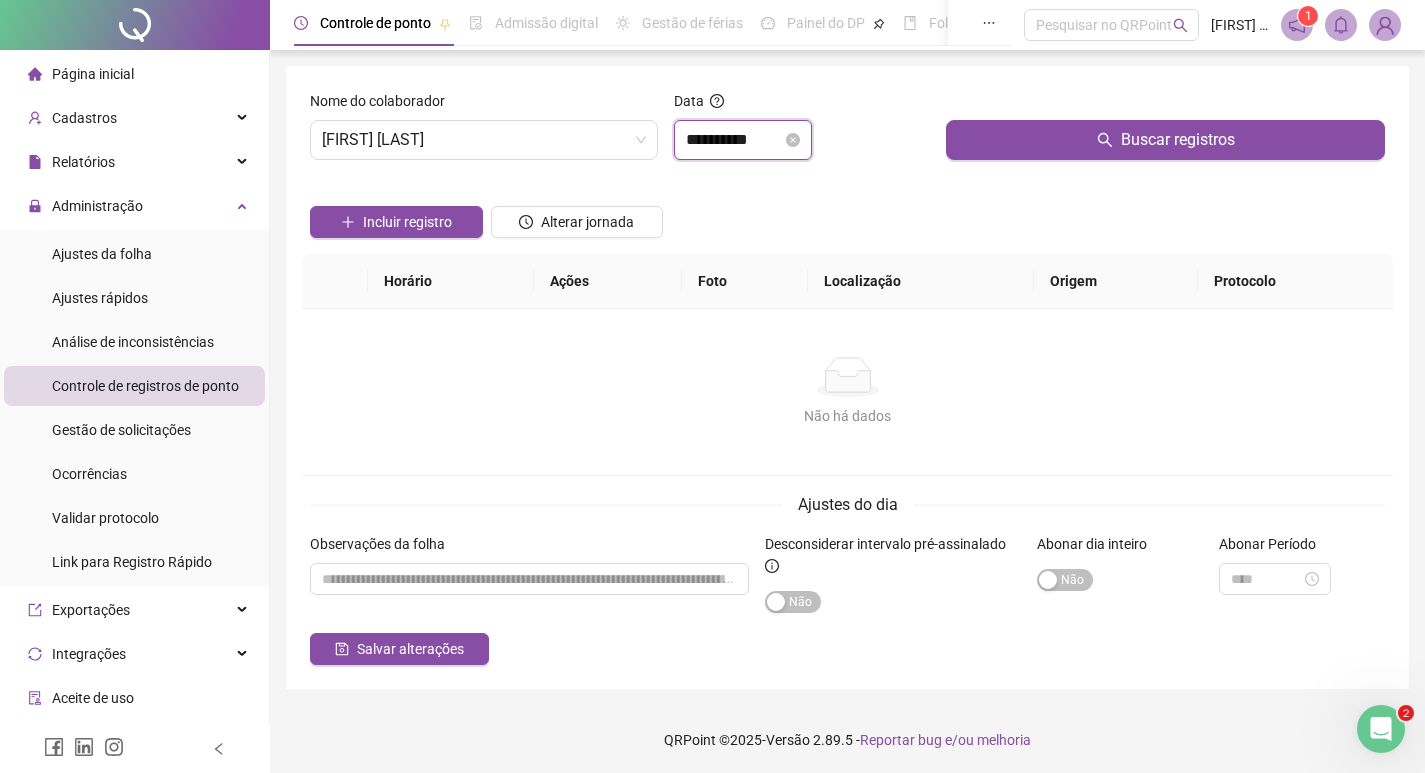 click on "**********" at bounding box center [734, 140] 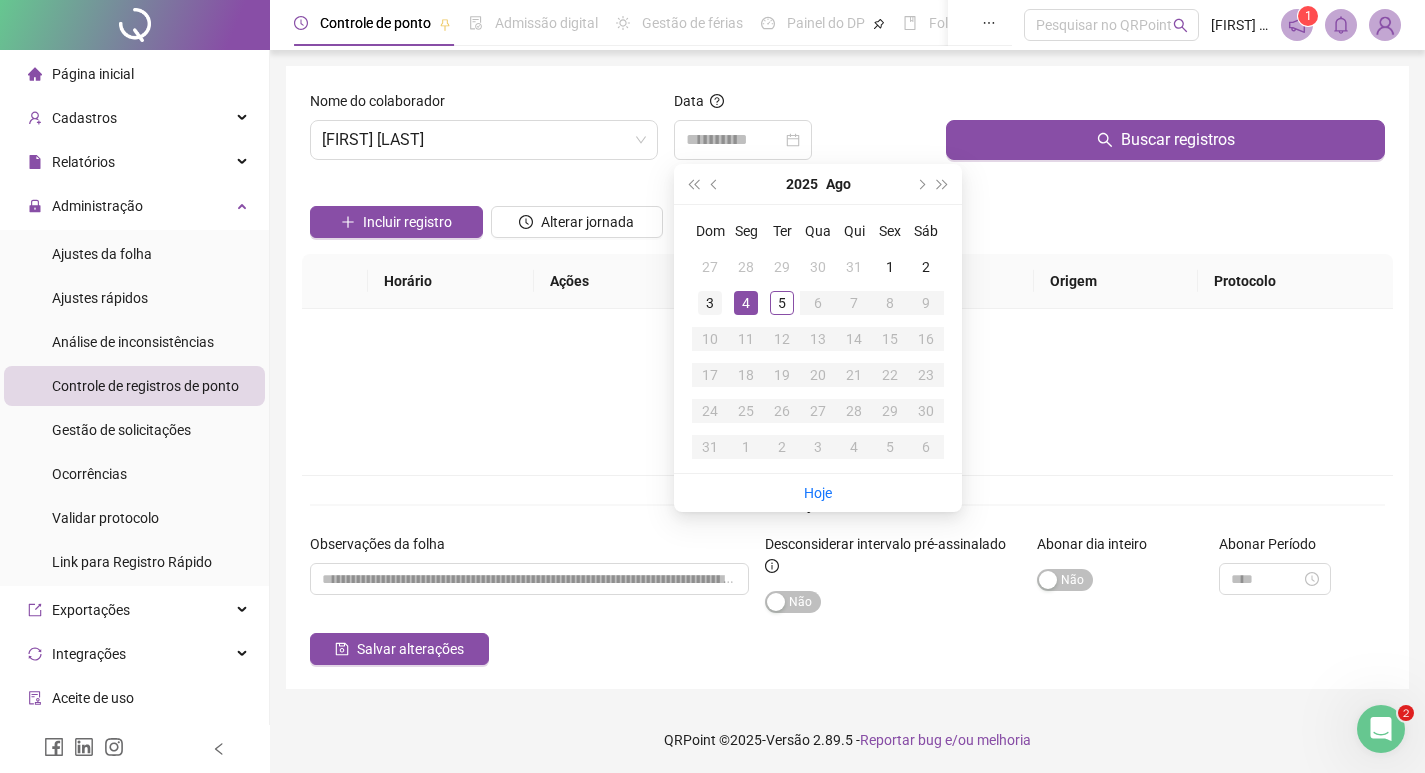 click on "3" at bounding box center (710, 303) 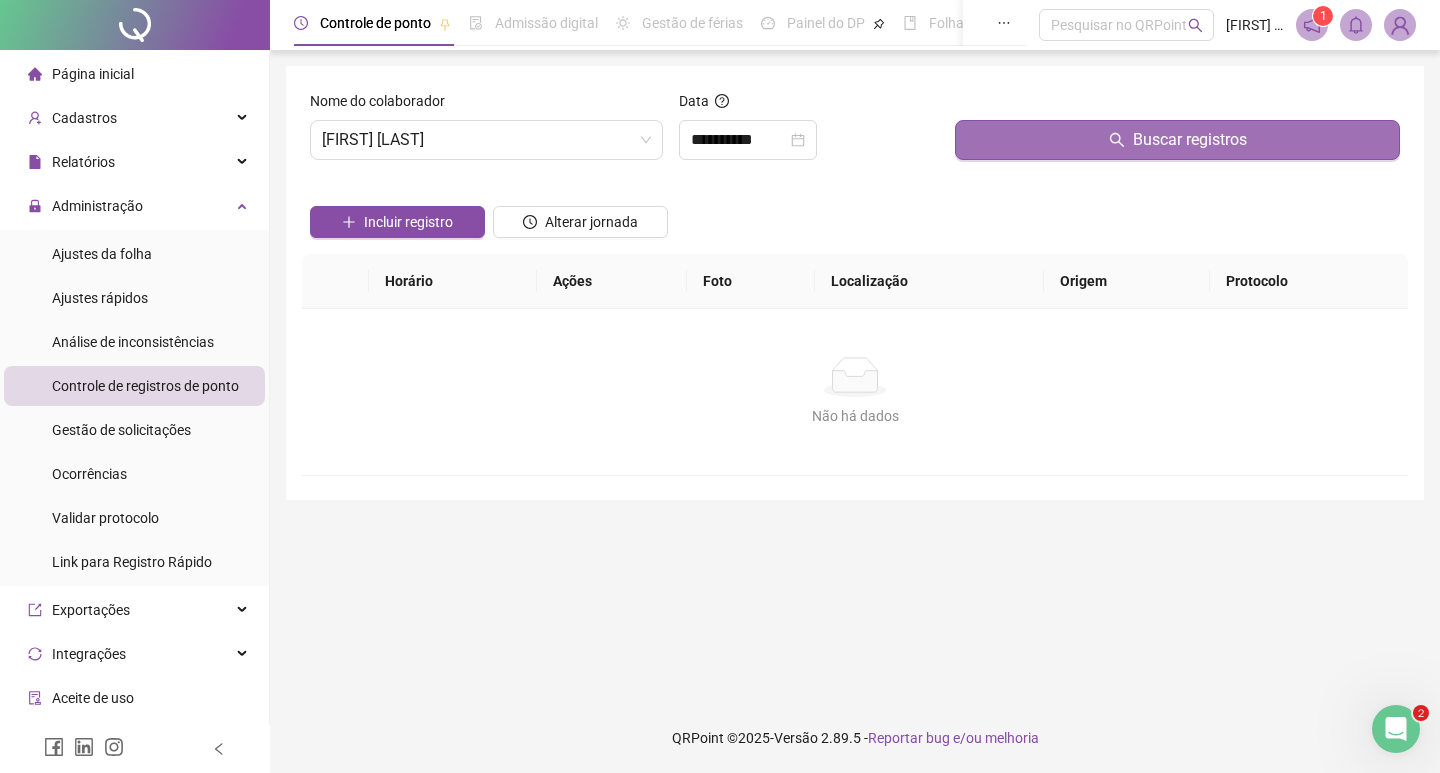 click on "Buscar registros" at bounding box center (1190, 140) 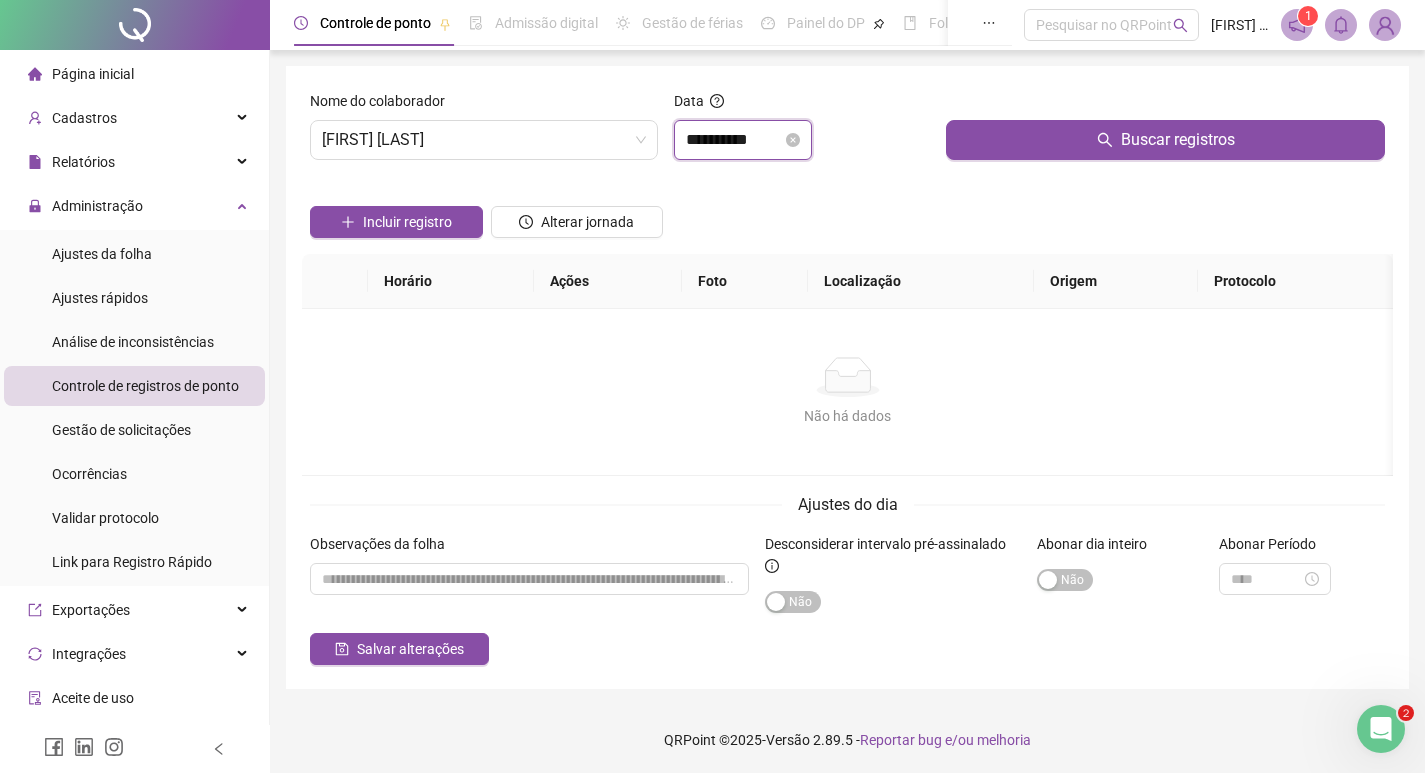 click on "**********" at bounding box center (734, 140) 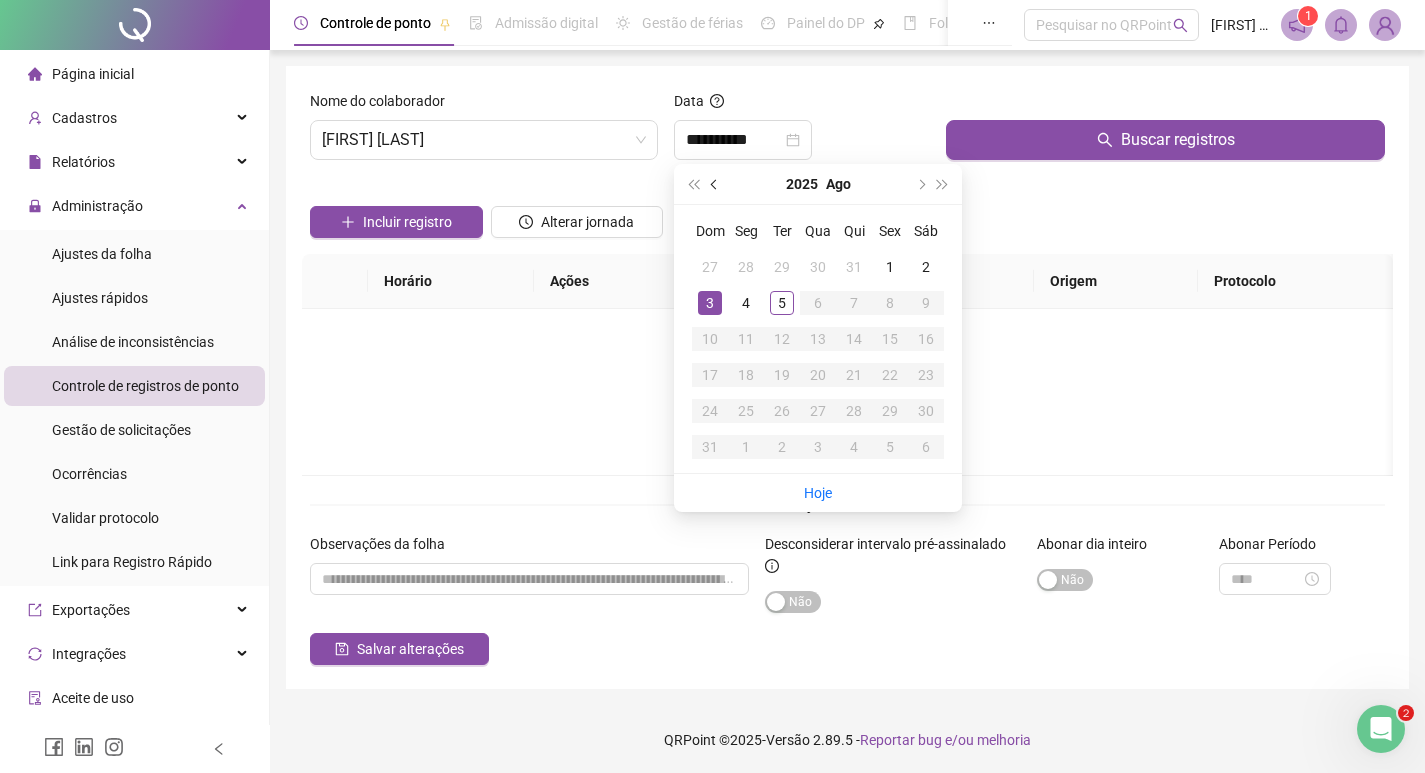 click at bounding box center [715, 184] 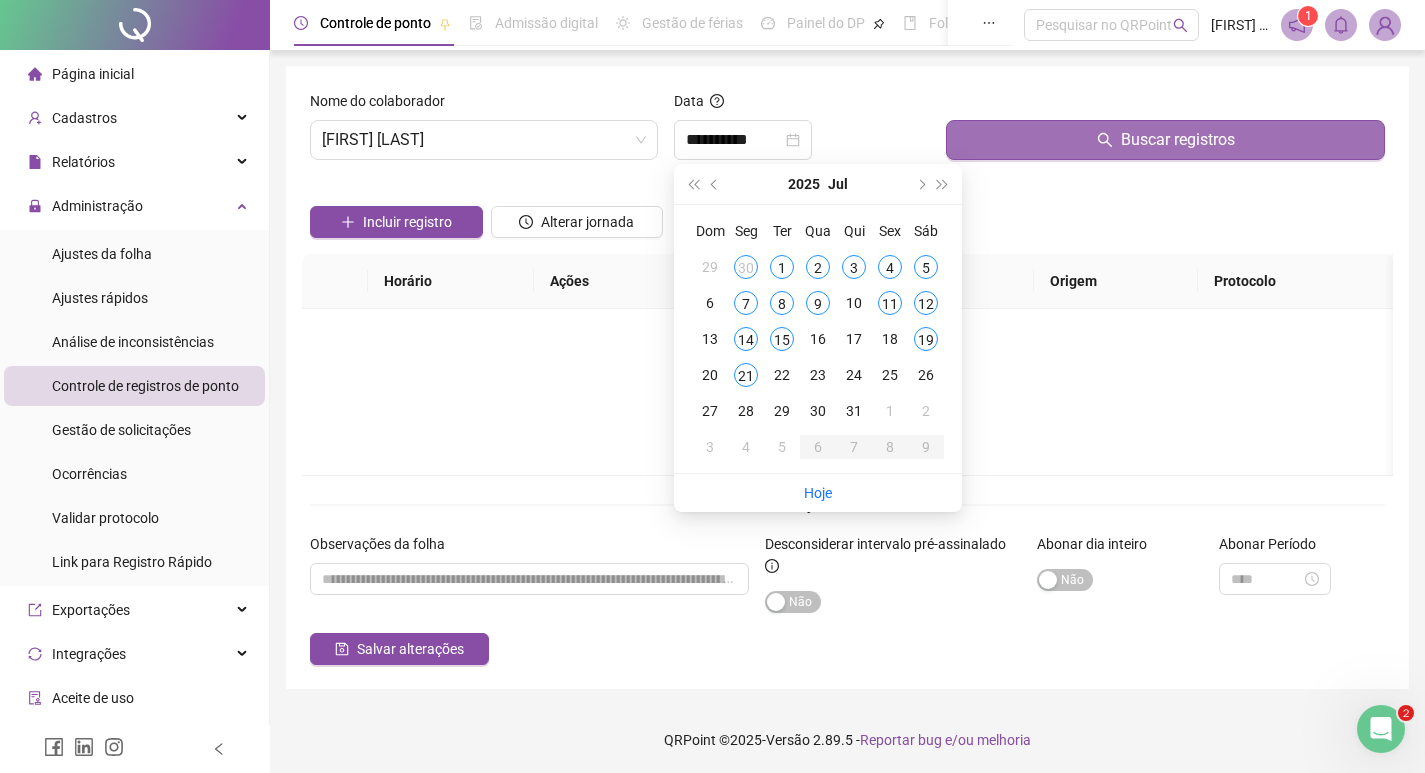 click on "Buscar registros" at bounding box center (1165, 140) 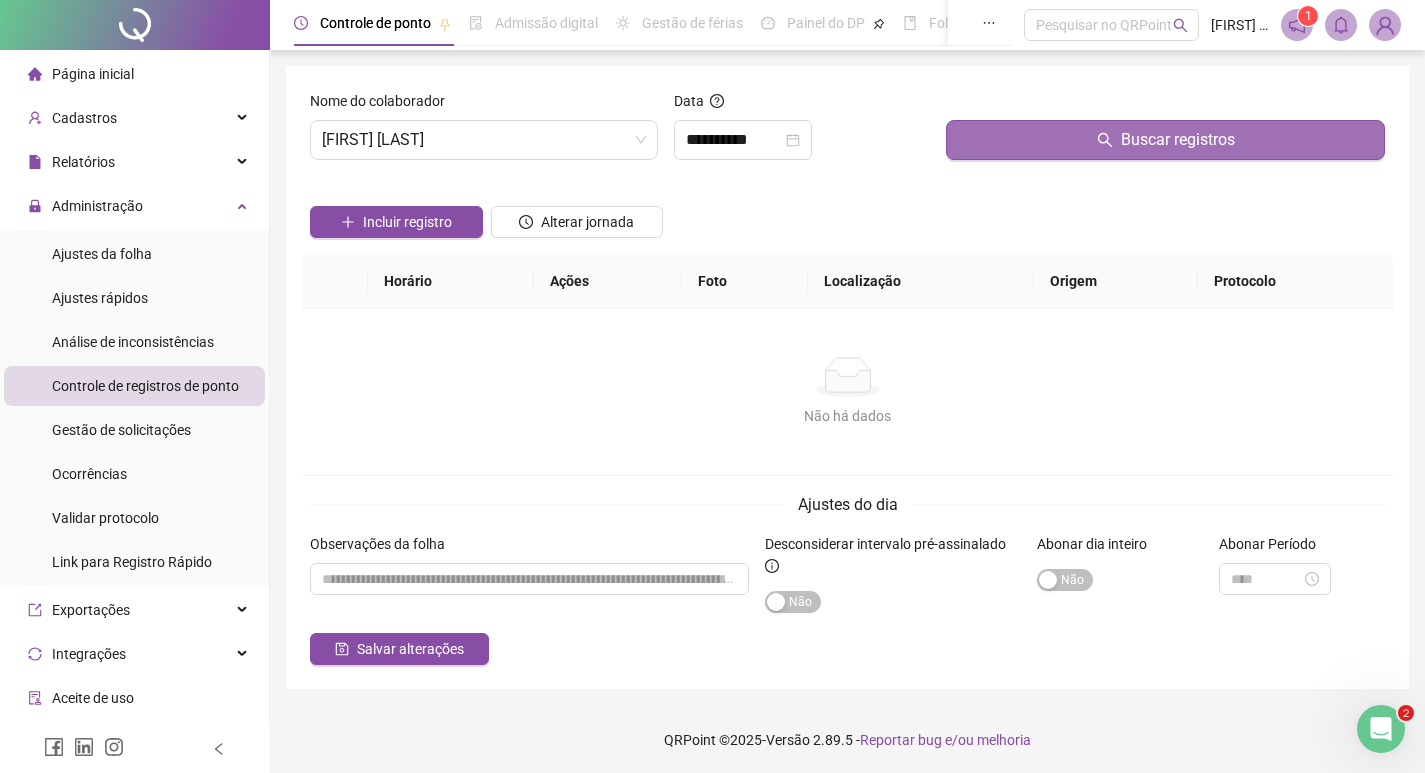 click on "Buscar registros" at bounding box center (1165, 140) 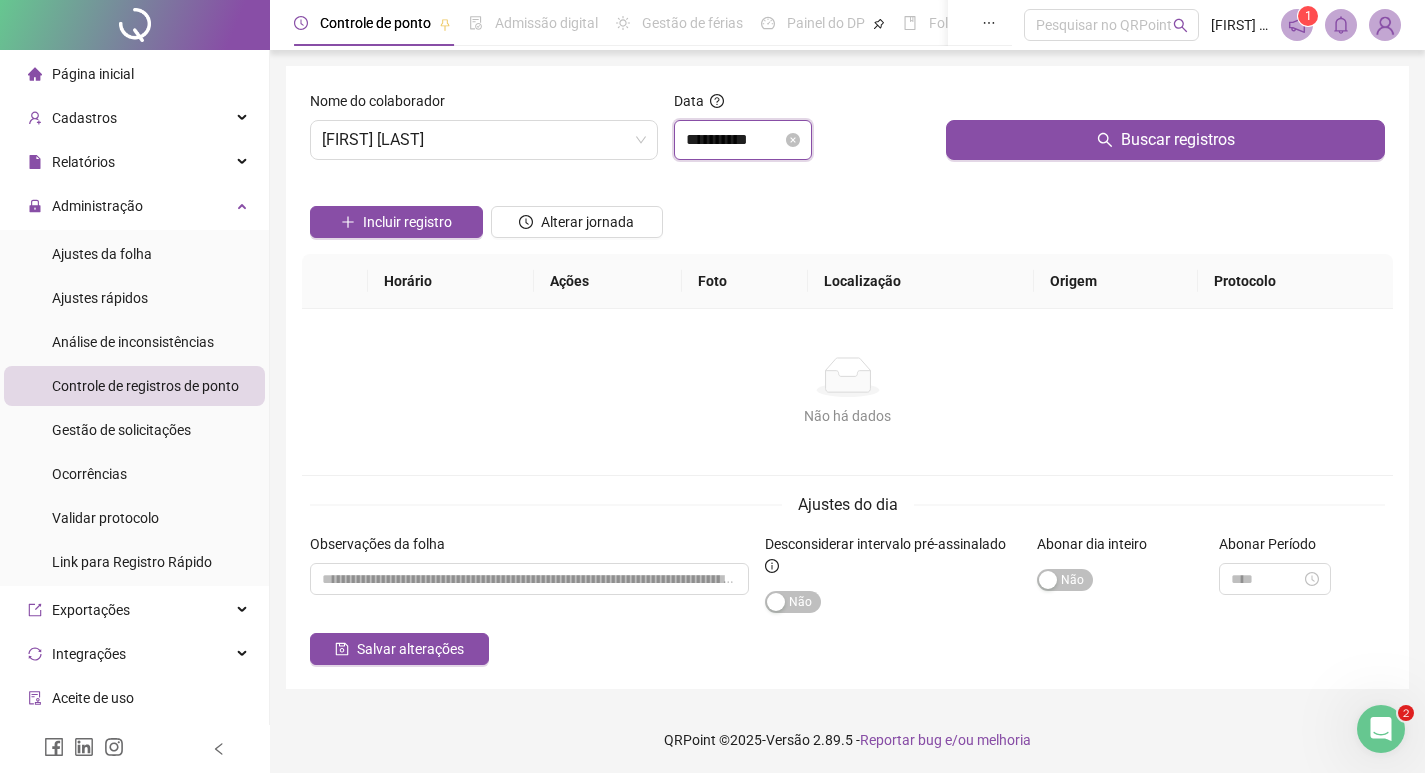 click on "**********" at bounding box center [734, 140] 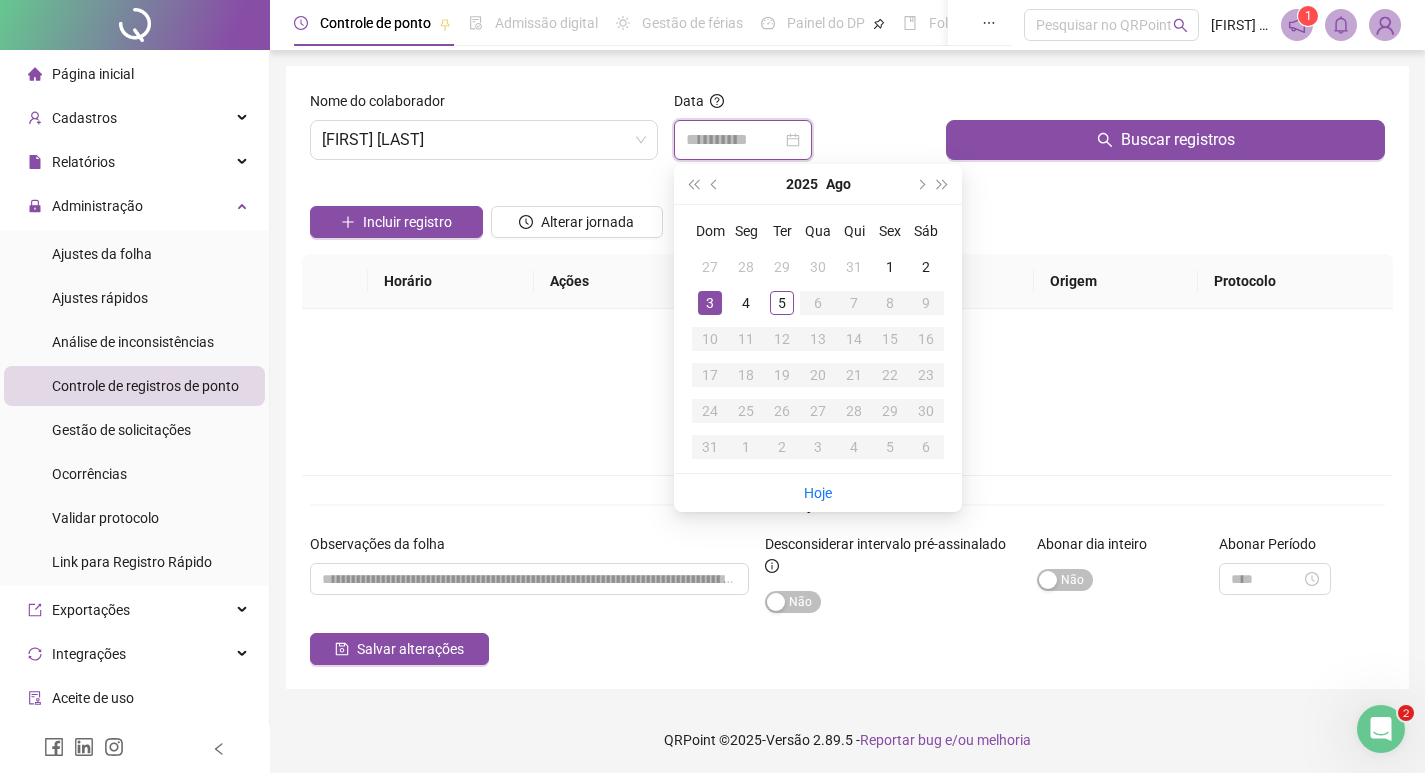 type on "**********" 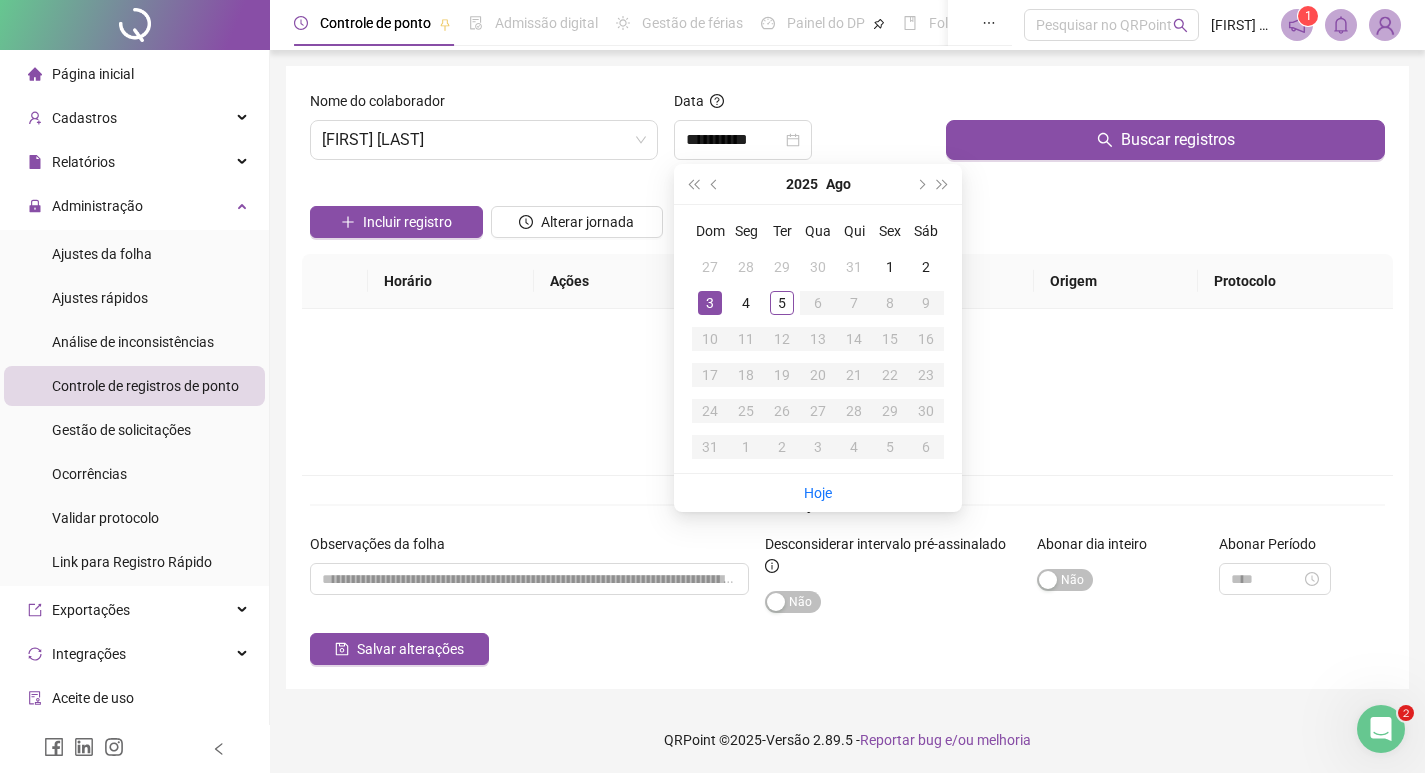 click on "Nome do colaborador [FIRST] [LAST]" at bounding box center (484, 133) 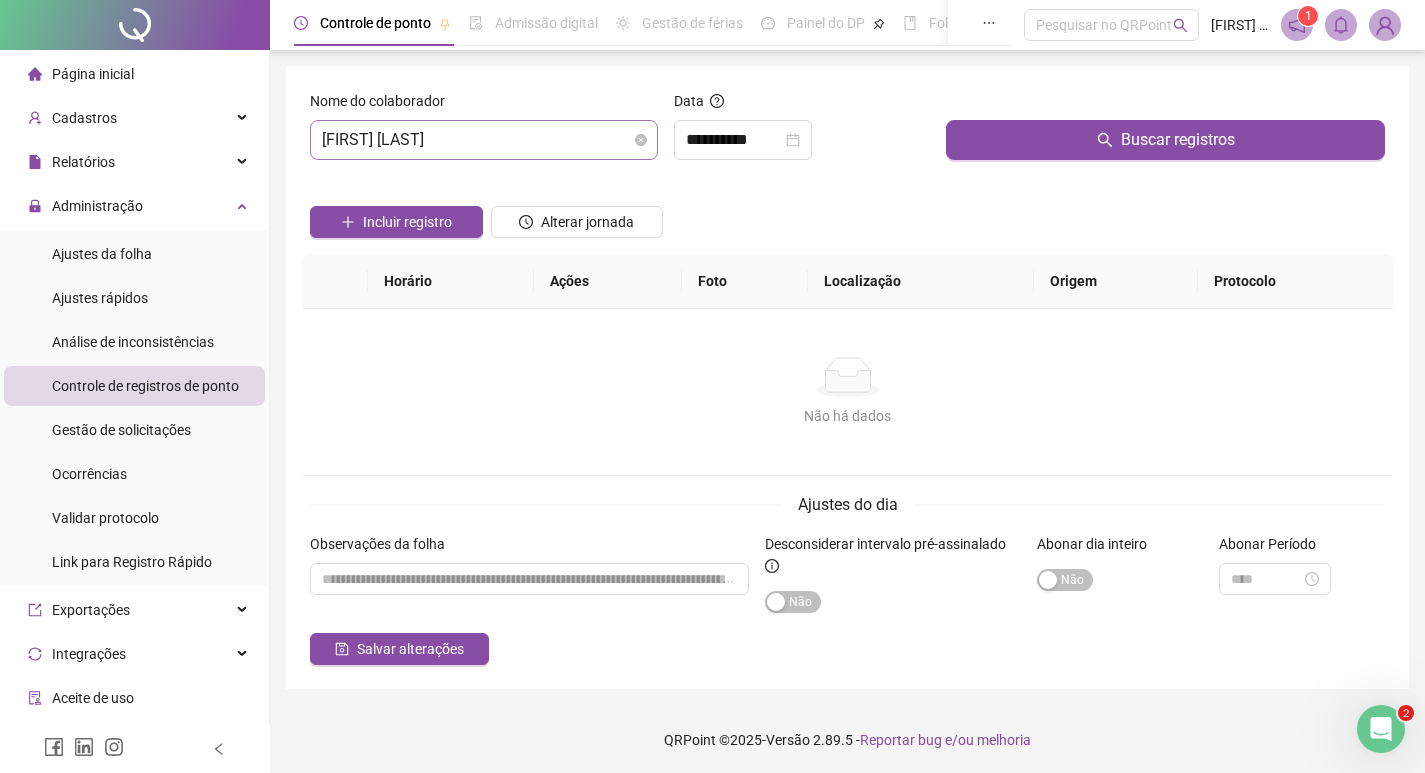 click on "[FIRST] [LAST]" at bounding box center [484, 140] 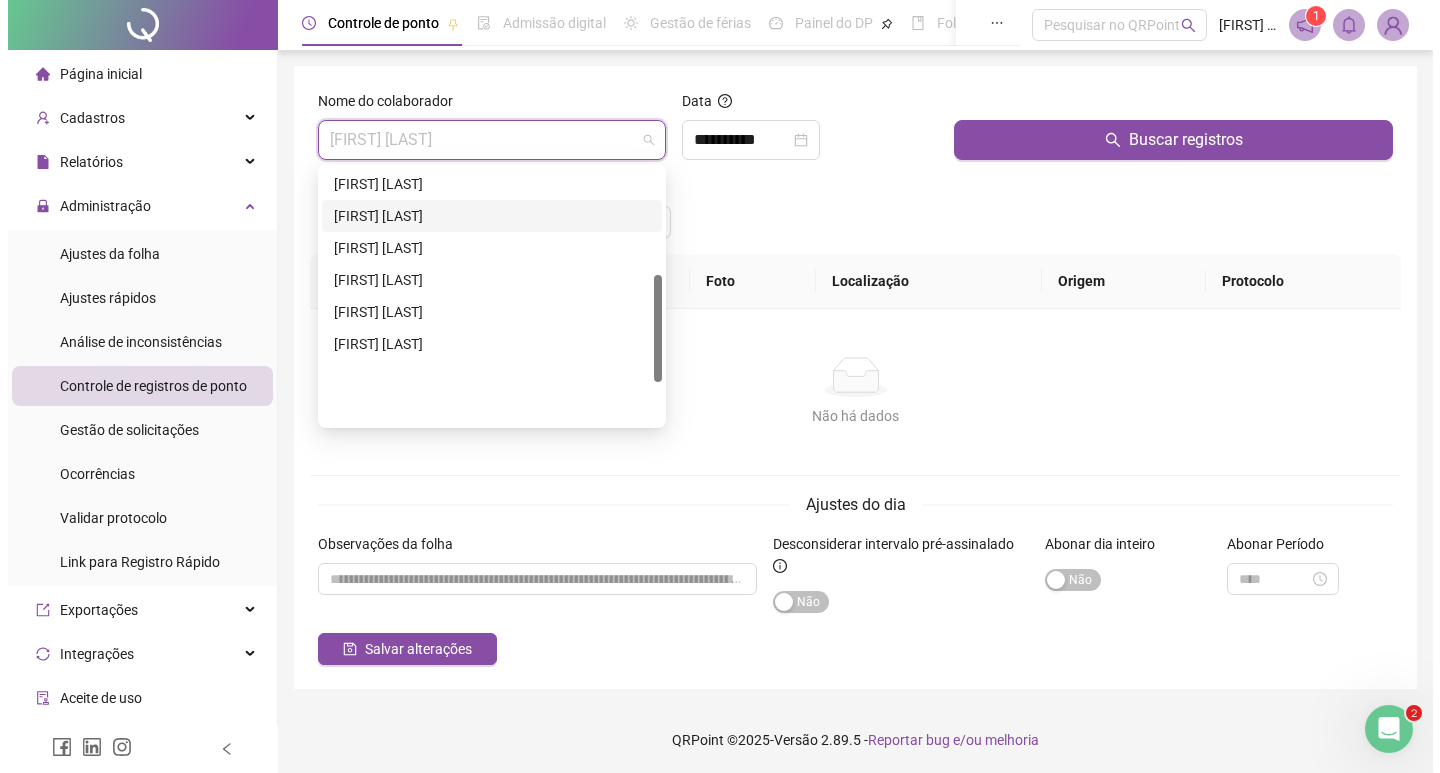 scroll, scrollTop: 252, scrollLeft: 0, axis: vertical 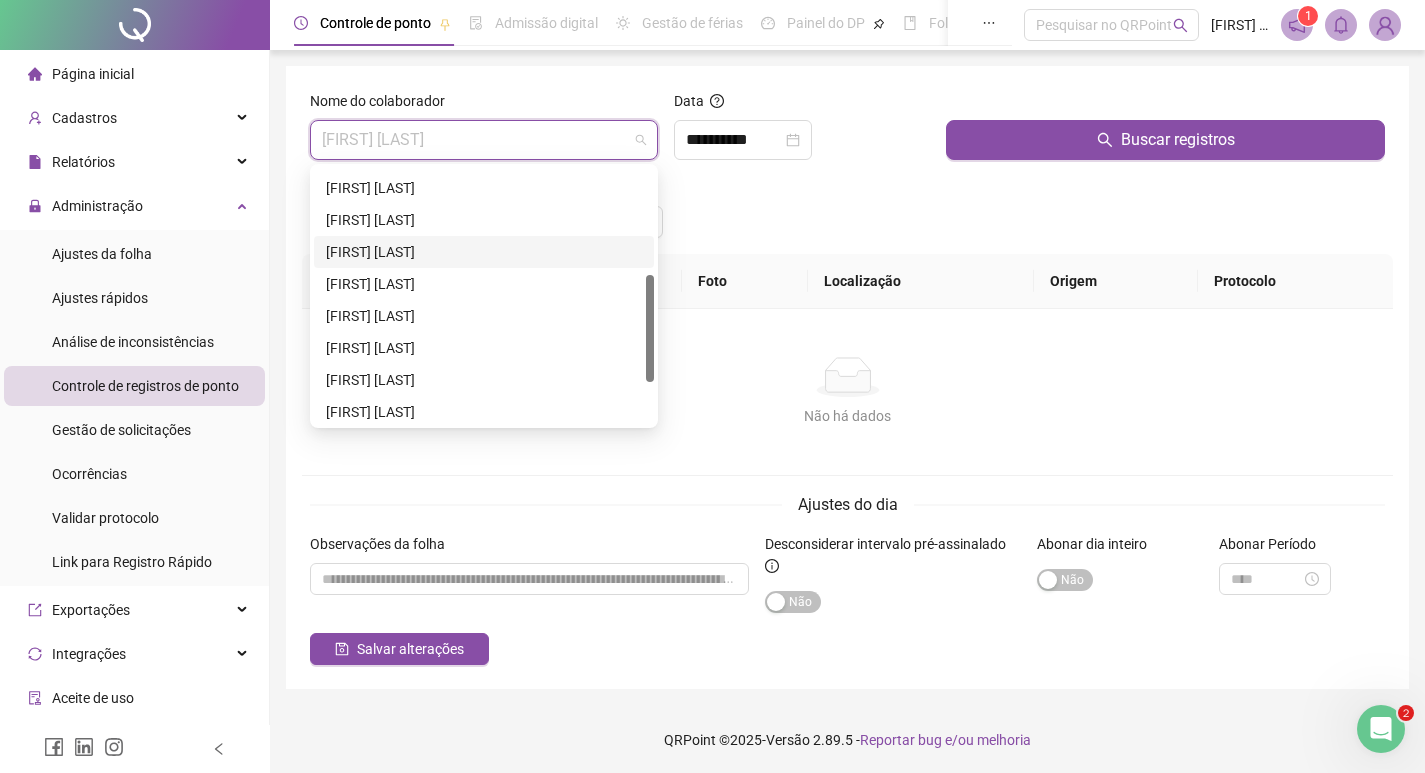 click on "[FIRST] [LAST]" at bounding box center [484, 252] 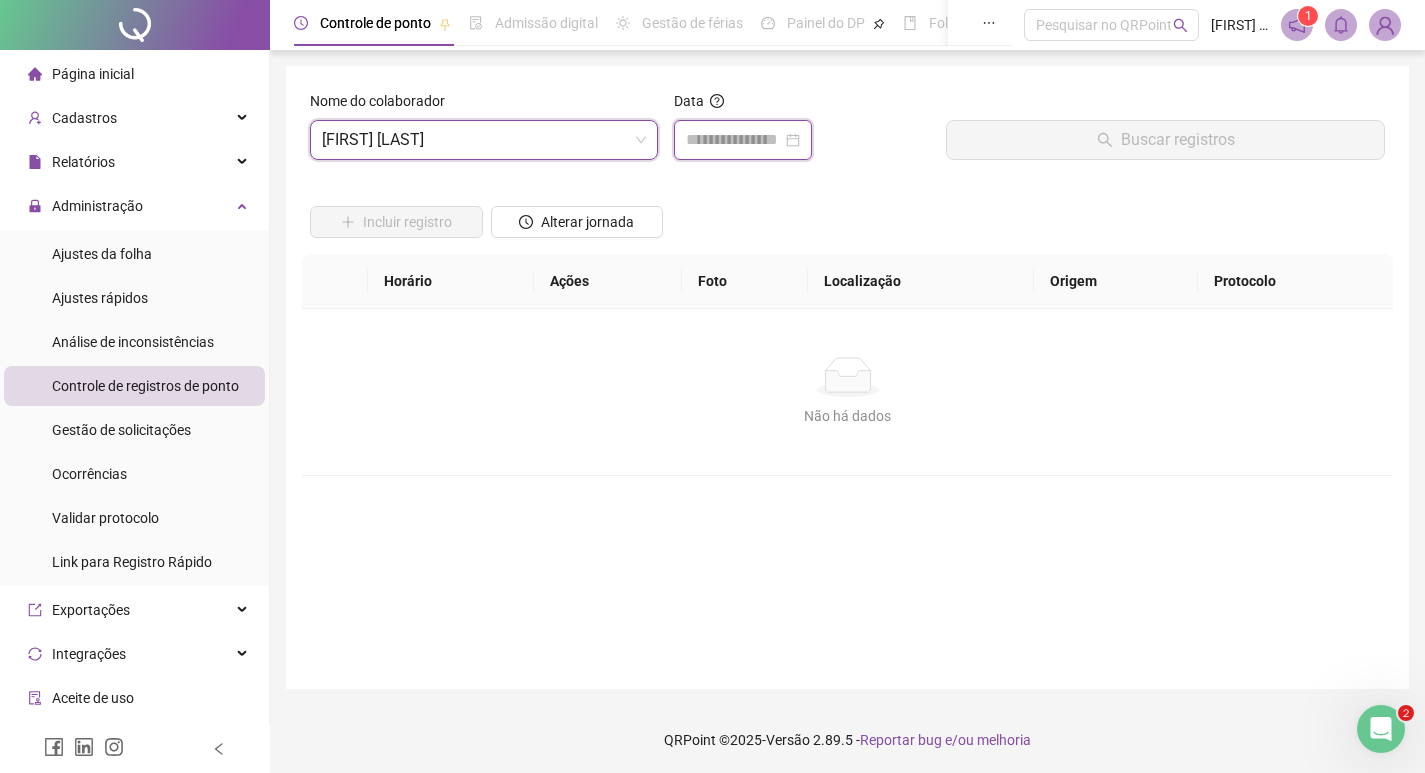 click at bounding box center [734, 140] 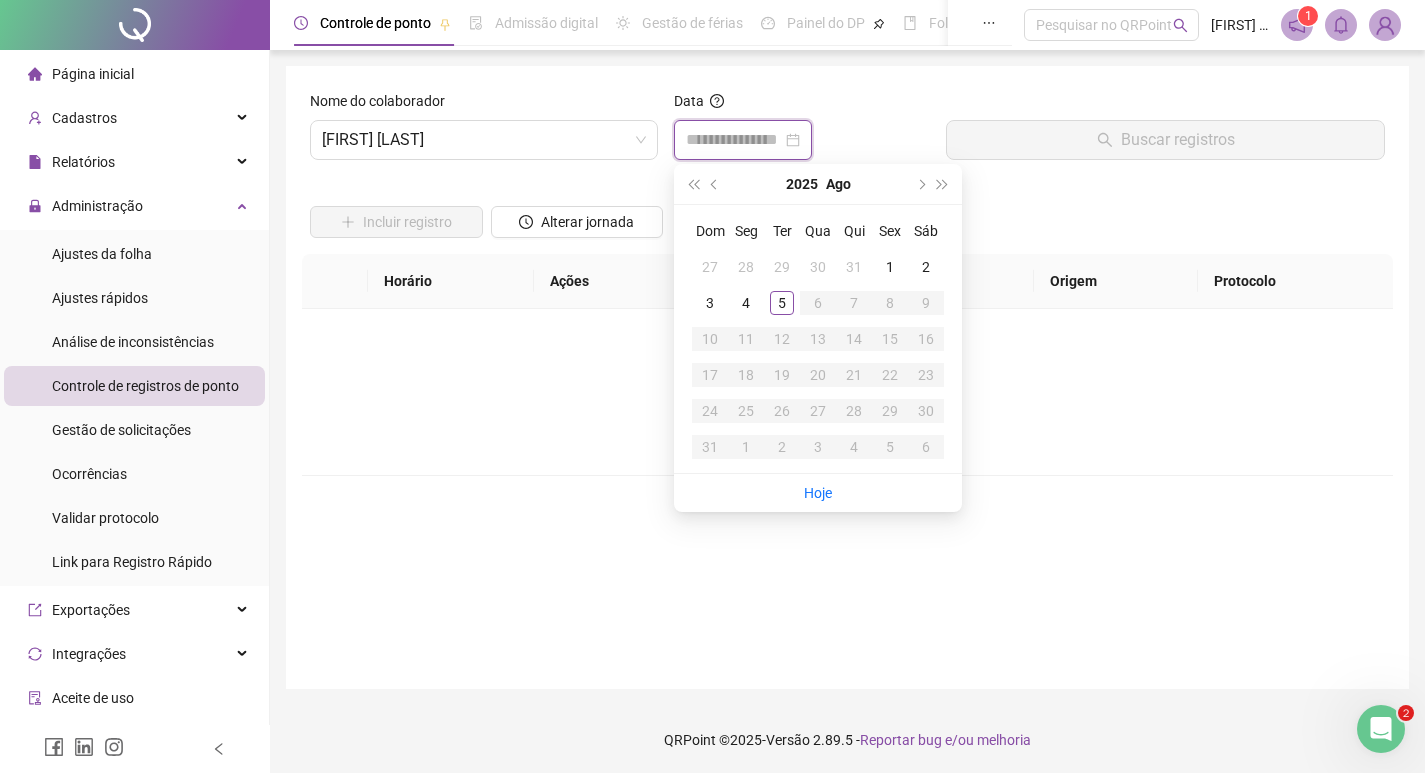 type on "**********" 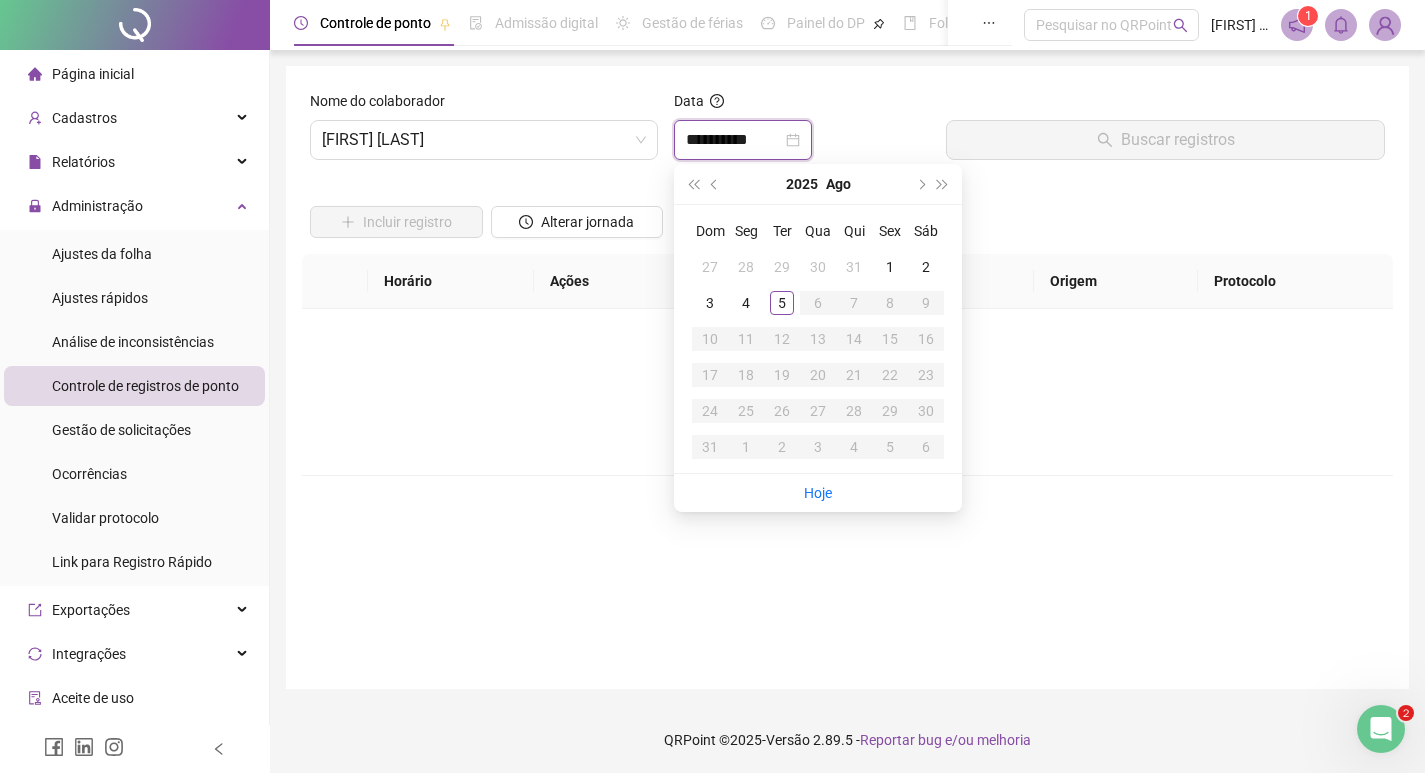 type on "**********" 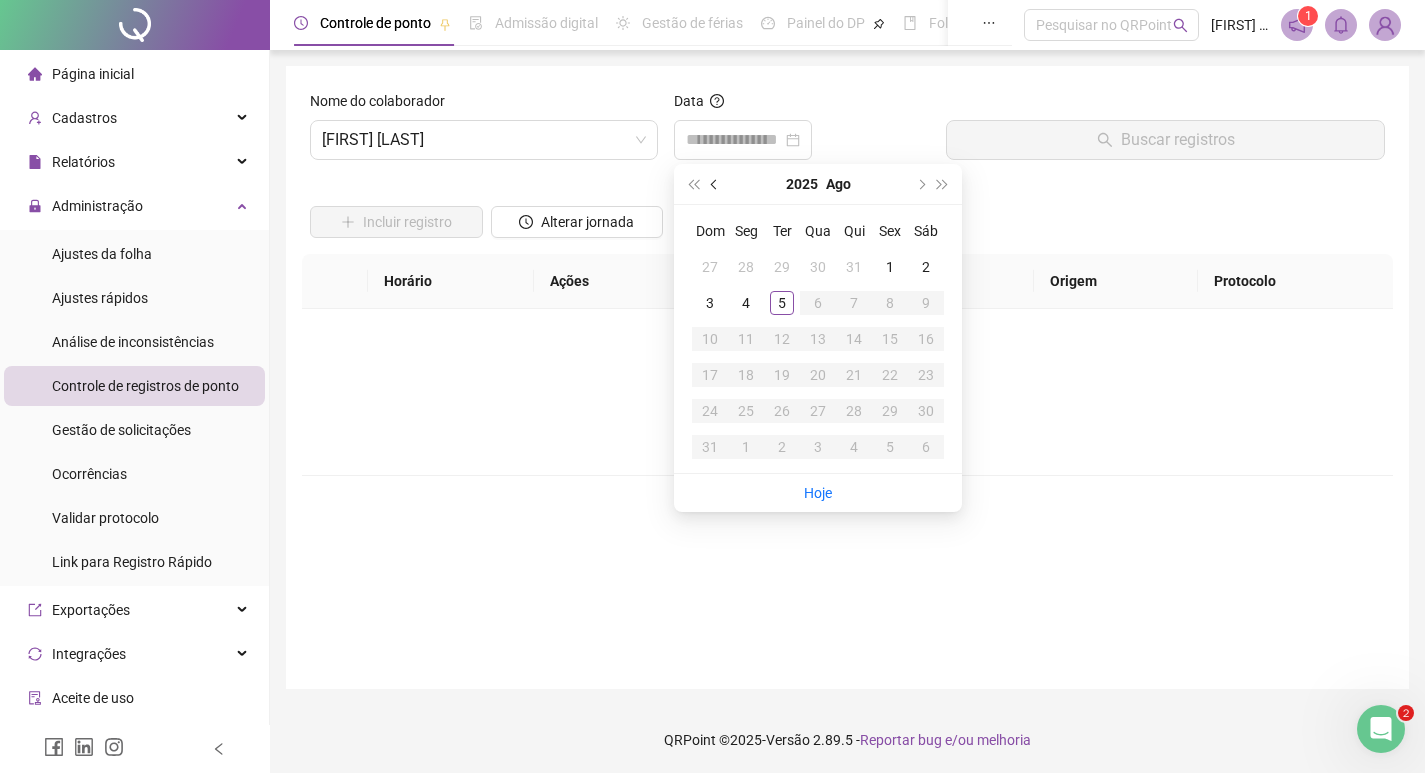click at bounding box center (715, 184) 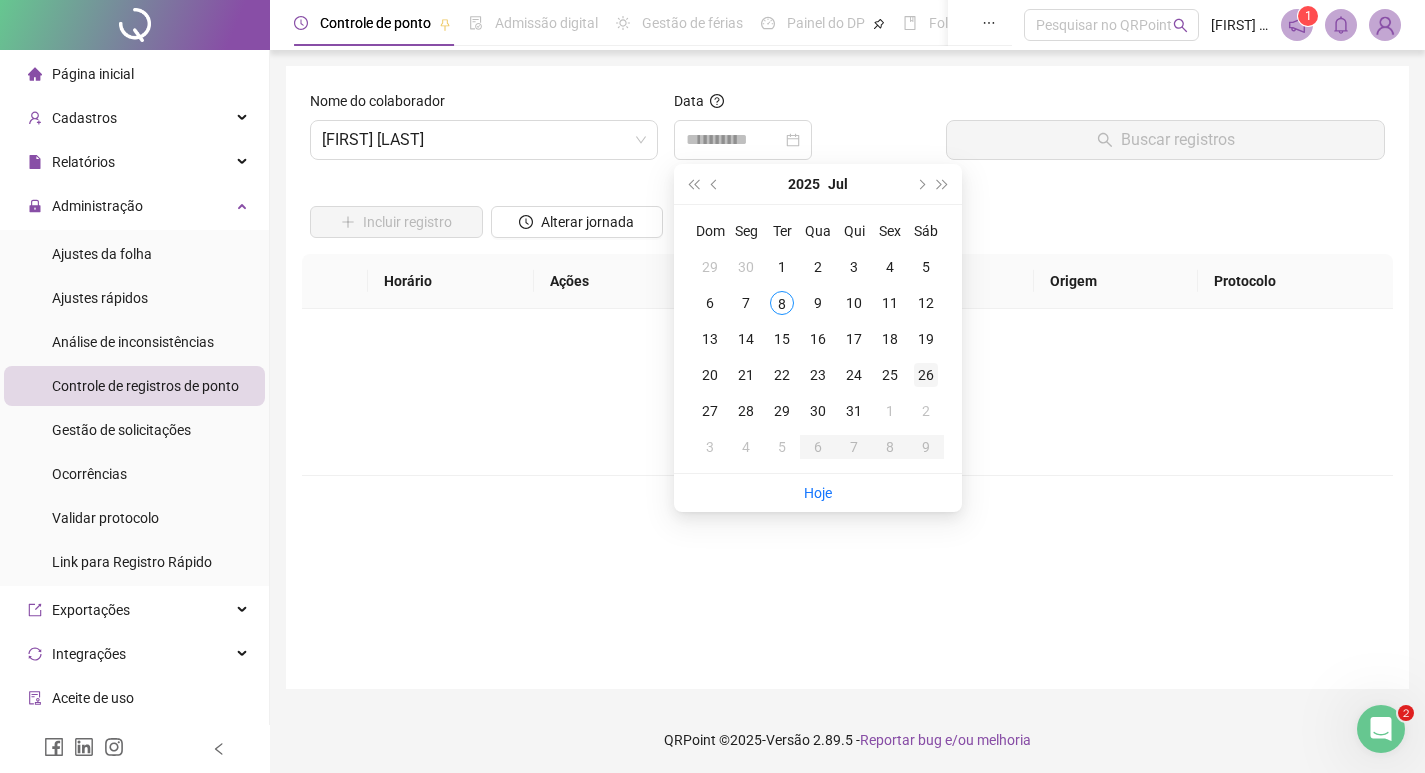 type on "**********" 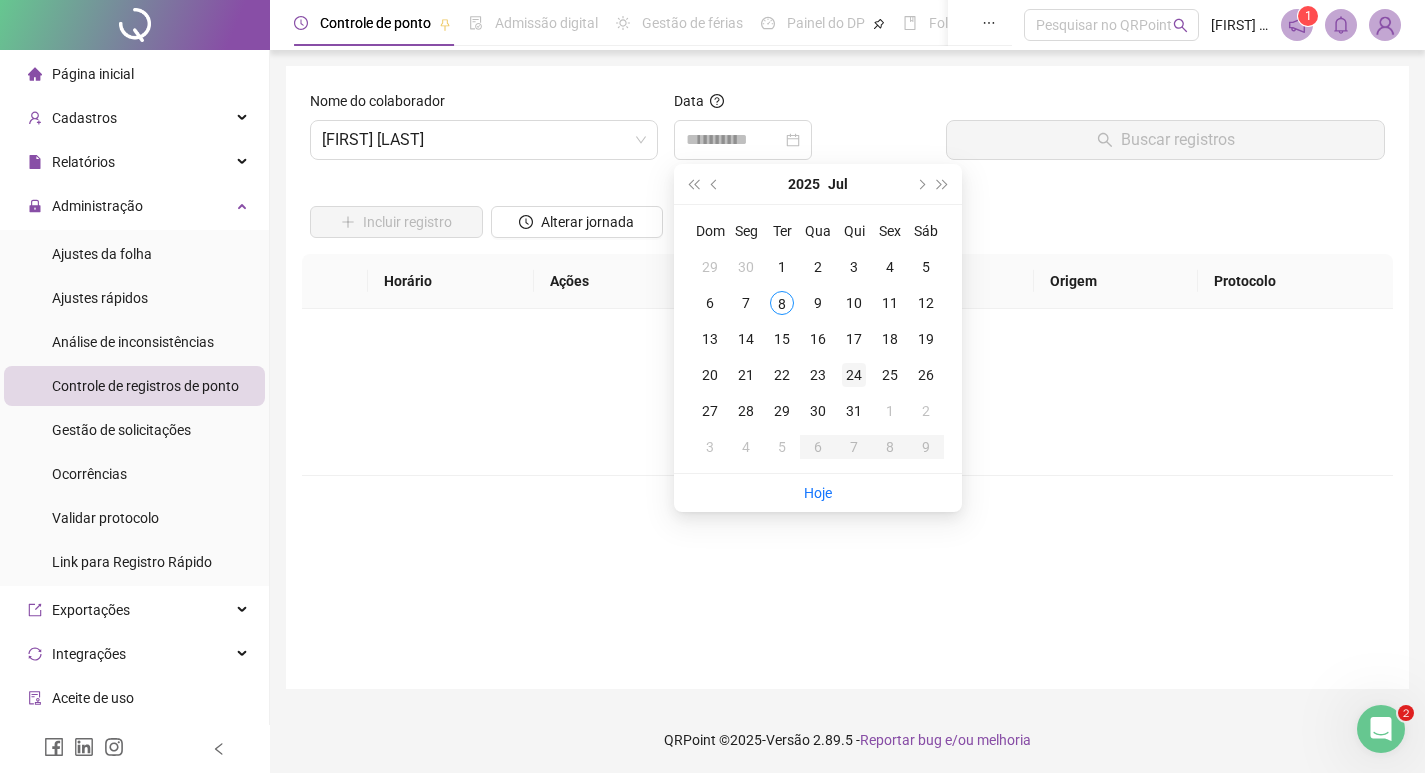 click on "24" at bounding box center (854, 375) 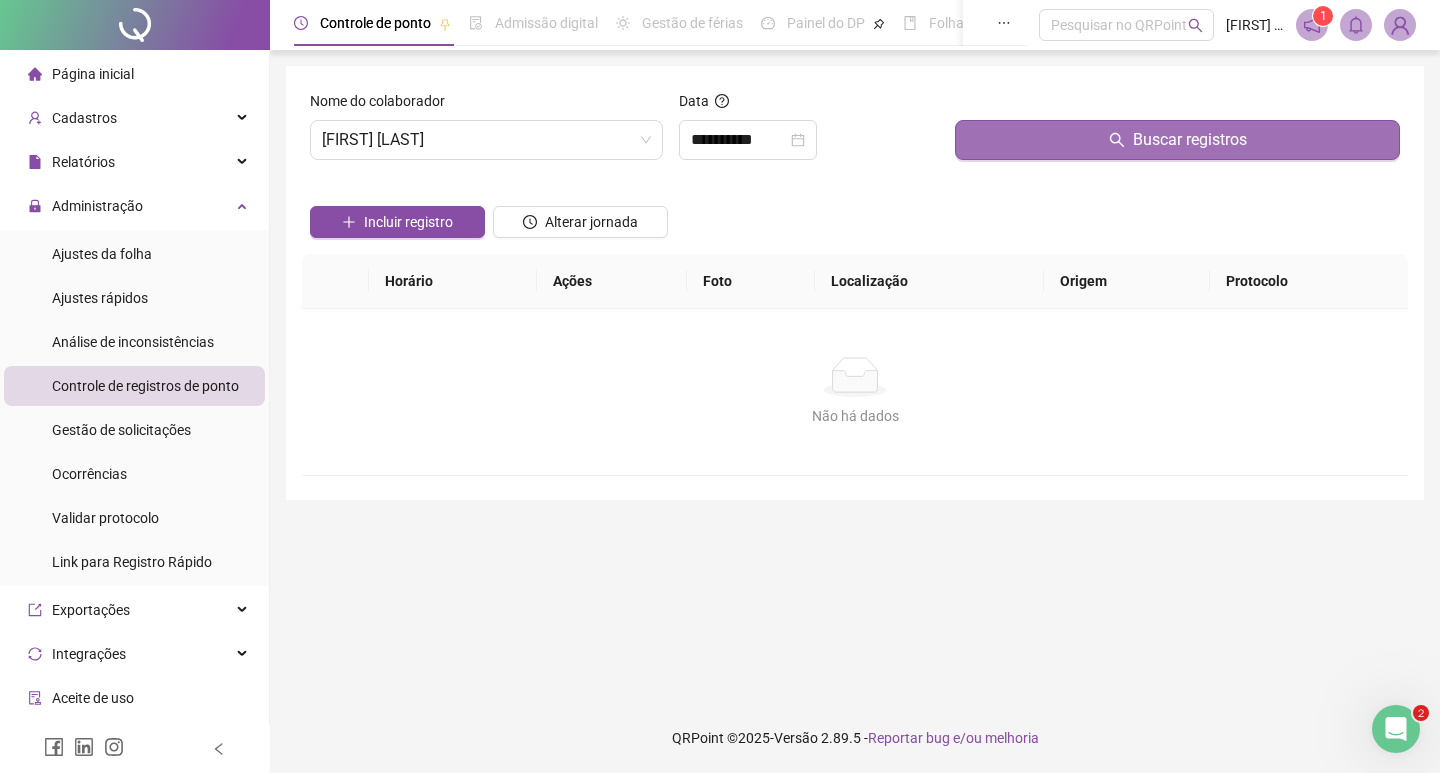 click on "Buscar registros" at bounding box center [1177, 140] 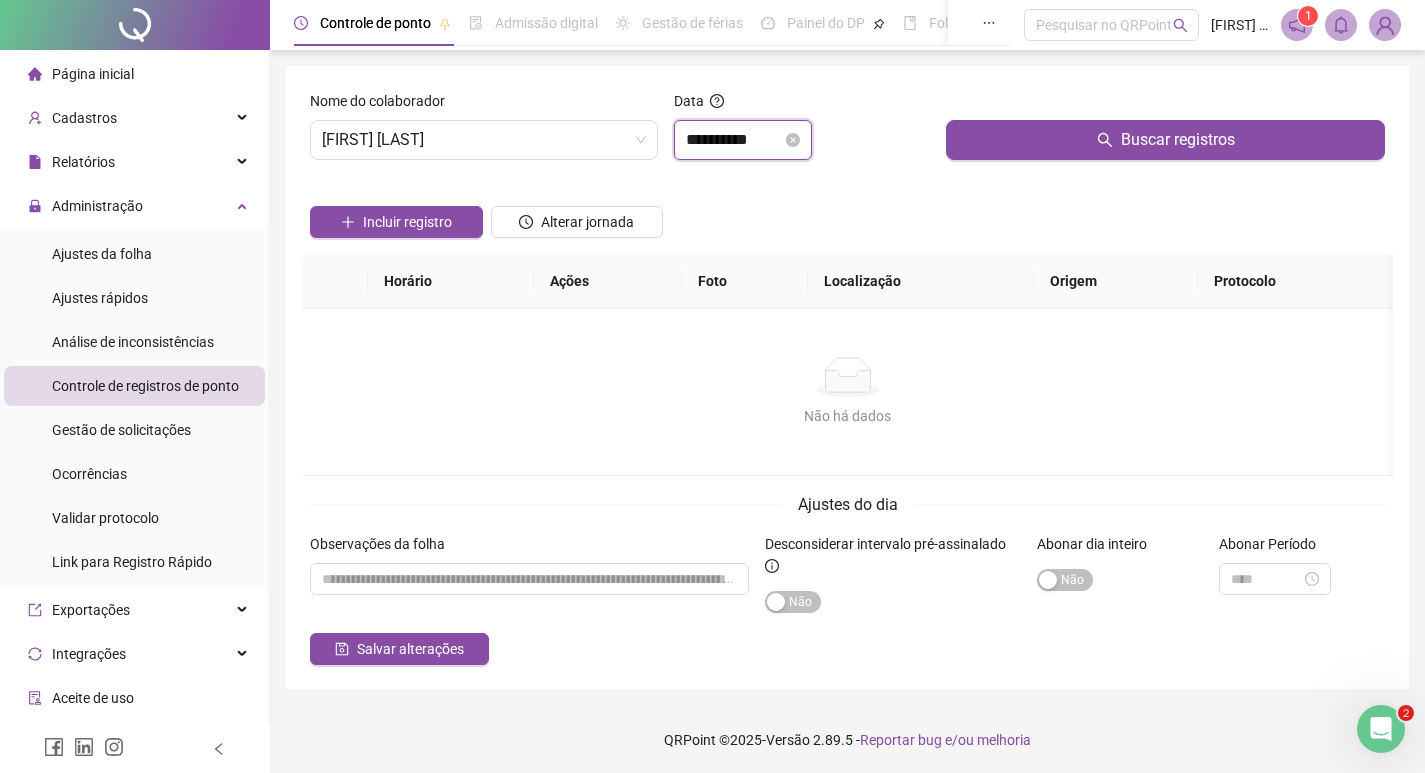 click on "**********" at bounding box center [734, 140] 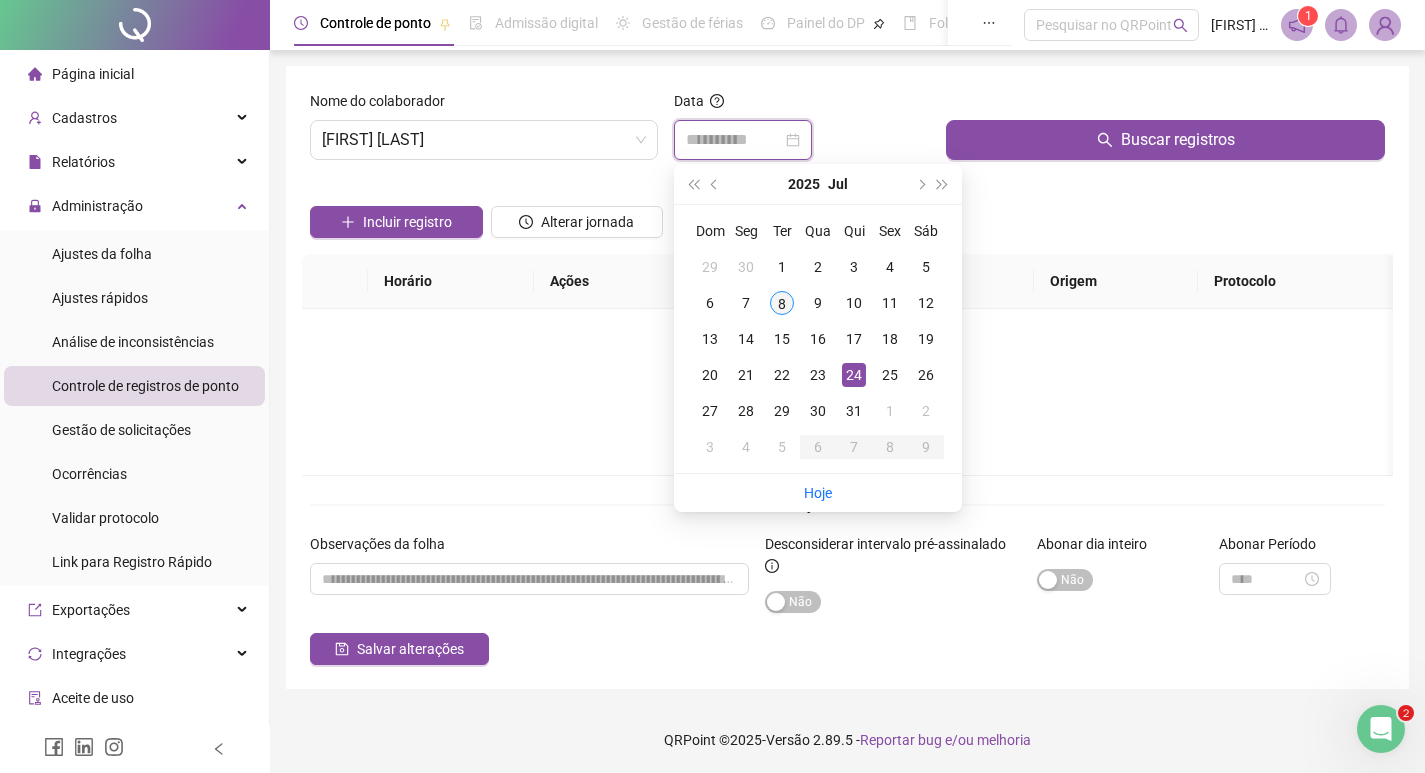 type on "**********" 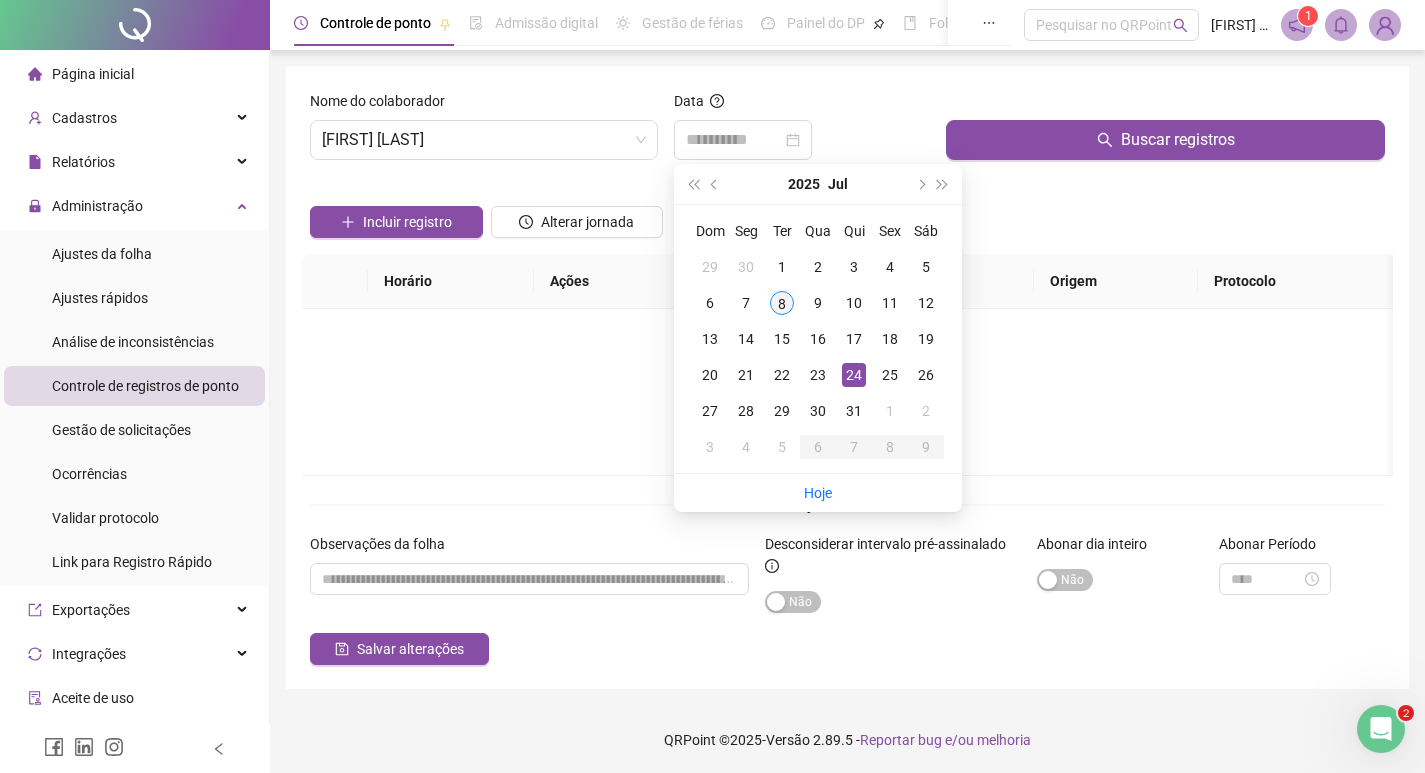 click on "8" at bounding box center (782, 303) 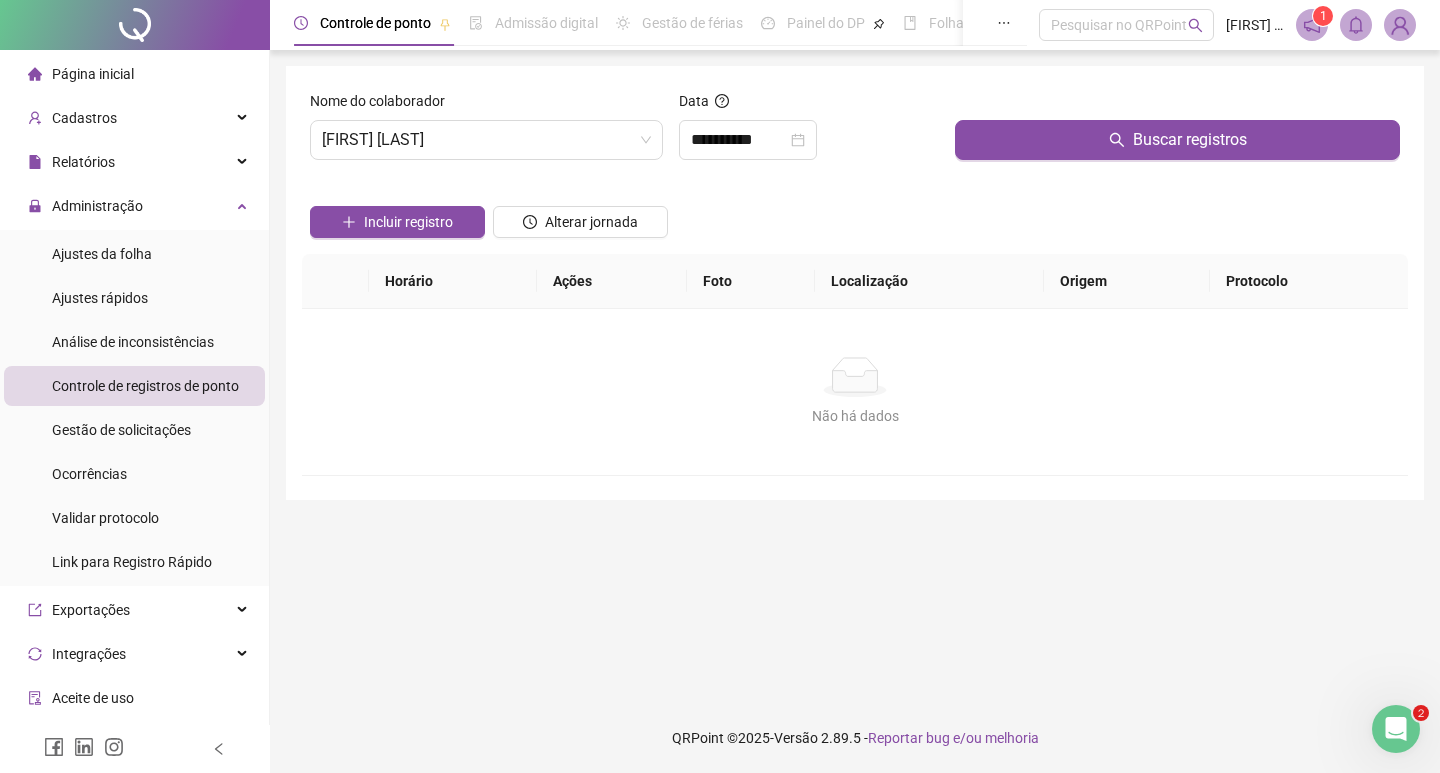 click on "Buscar registros" at bounding box center (1177, 133) 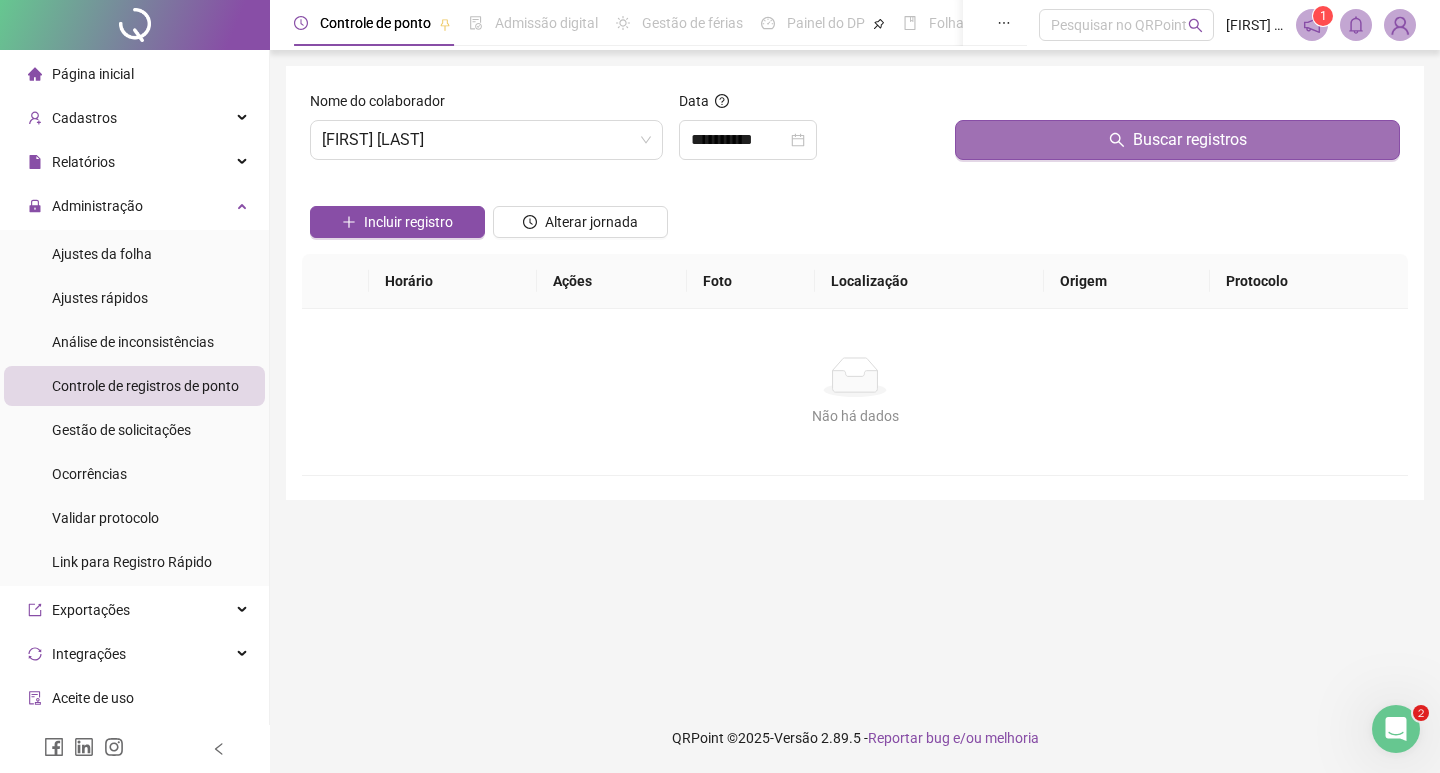 click on "Buscar registros" at bounding box center (1177, 140) 